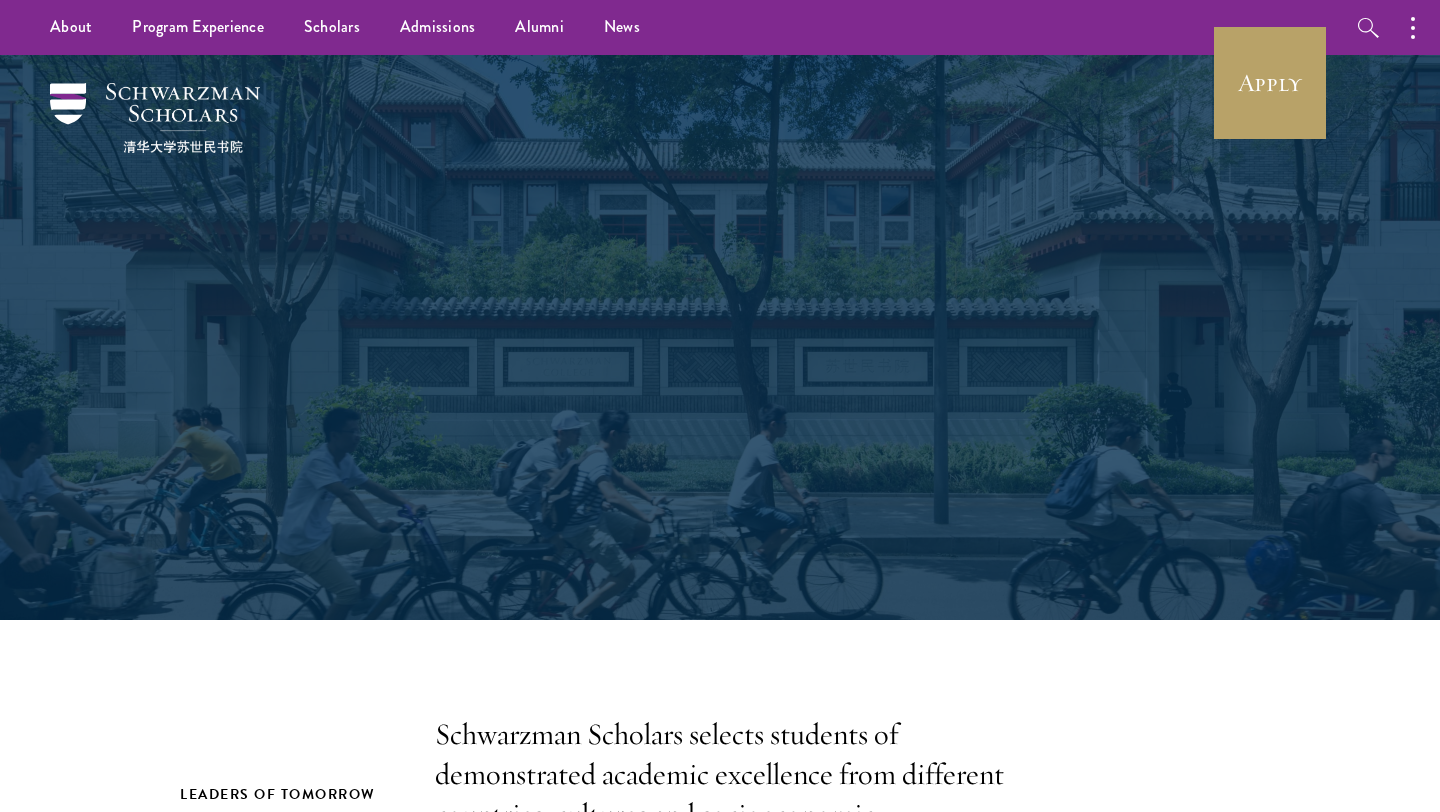 scroll, scrollTop: 0, scrollLeft: 0, axis: both 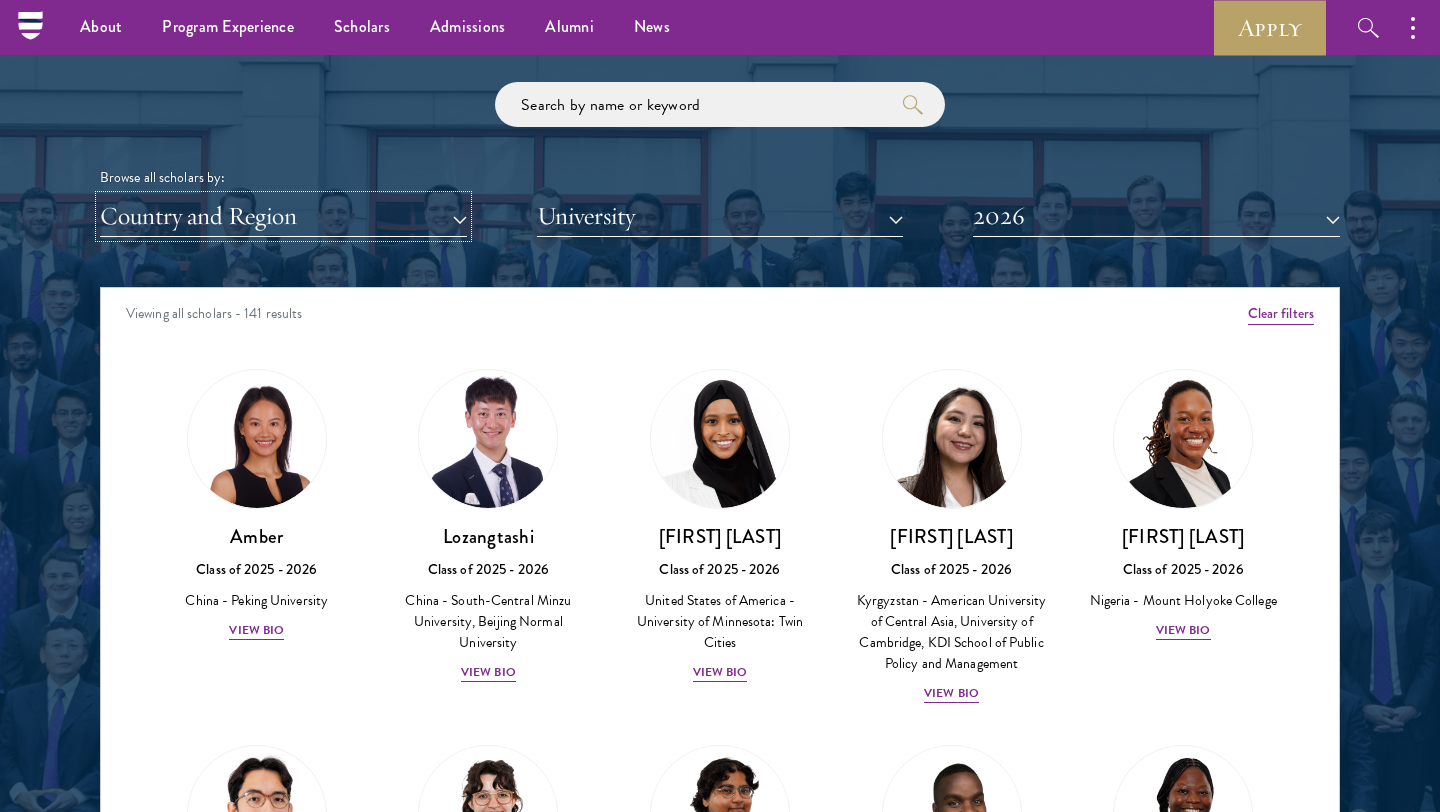 click on "Country and Region" at bounding box center [283, 216] 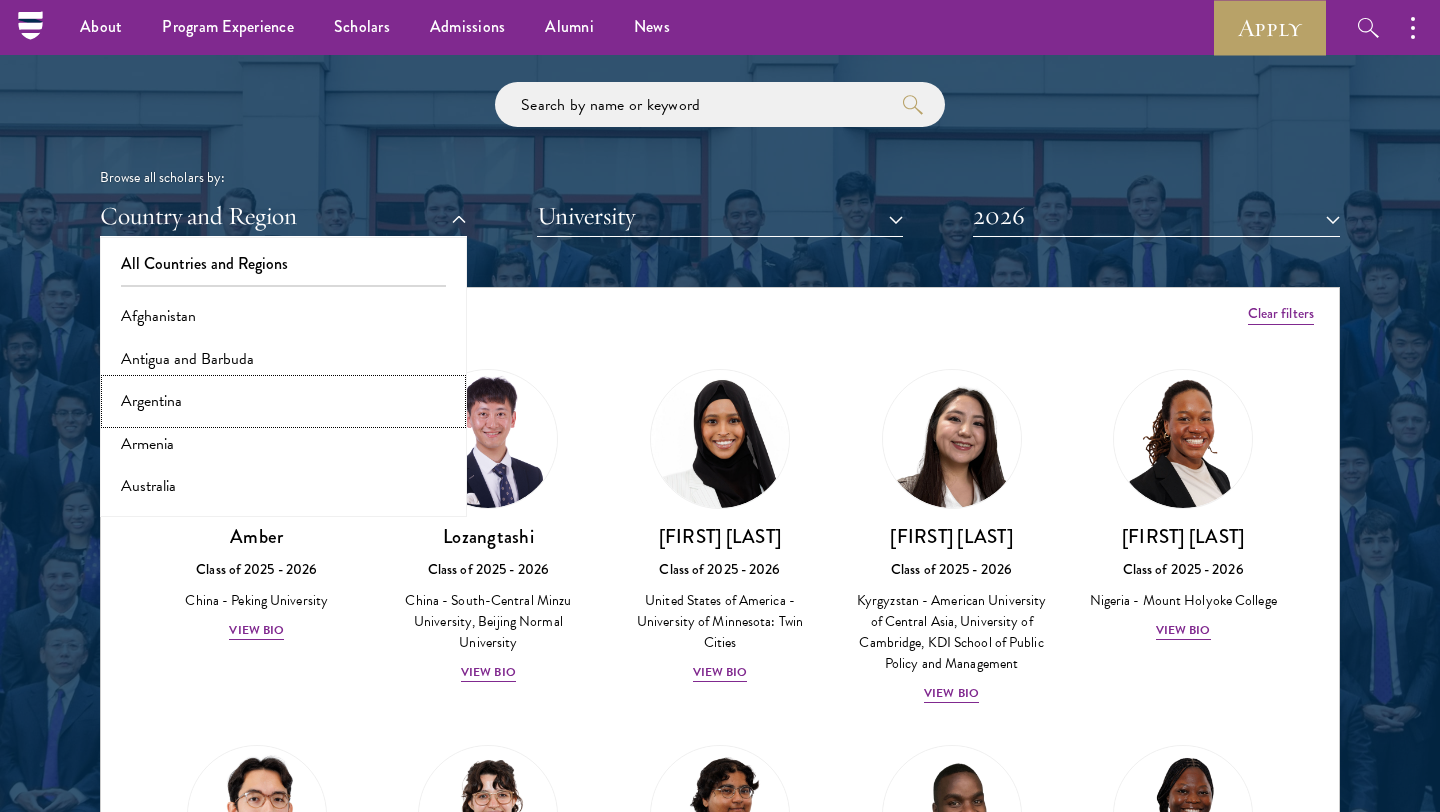 click on "Argentina" at bounding box center (283, 401) 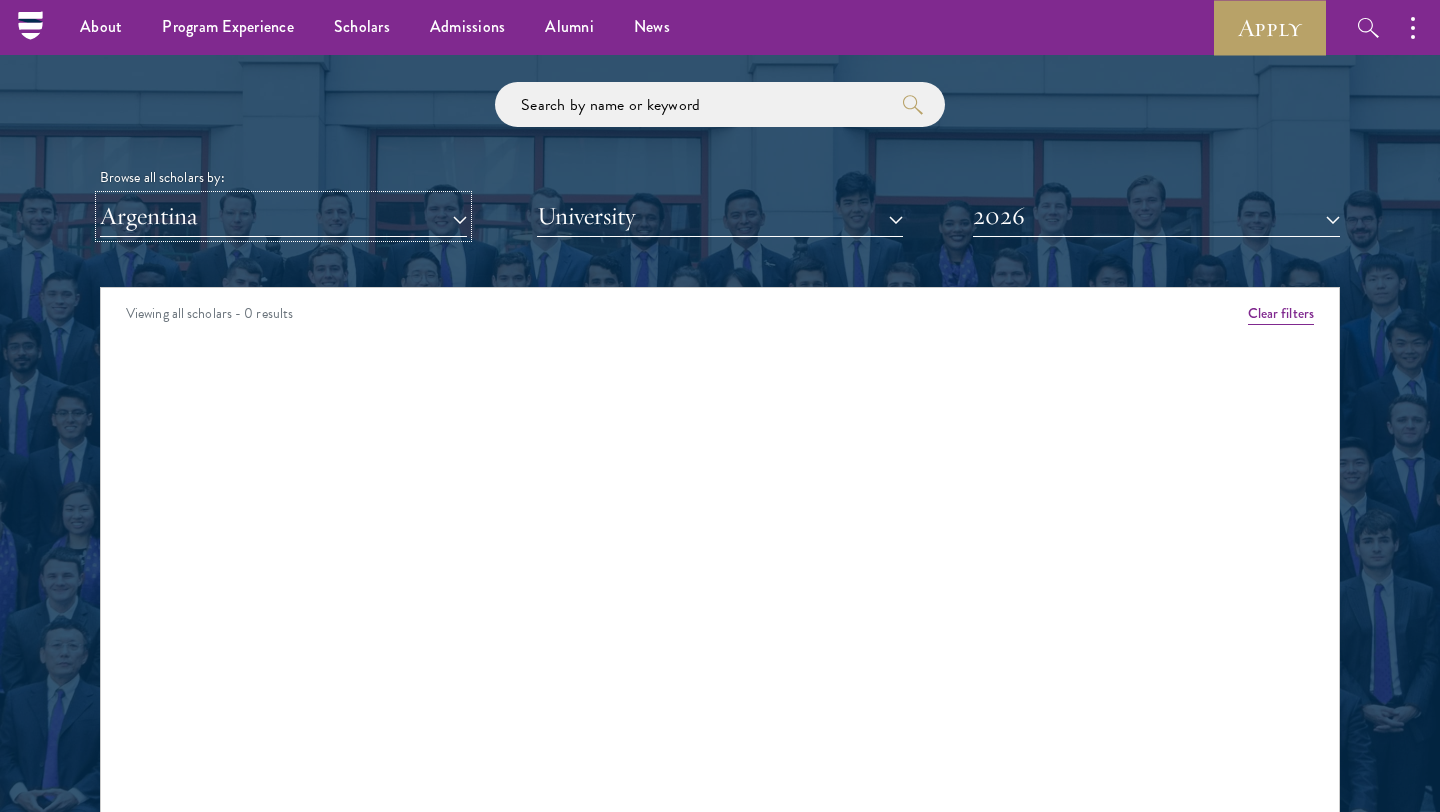click on "Argentina" at bounding box center [283, 216] 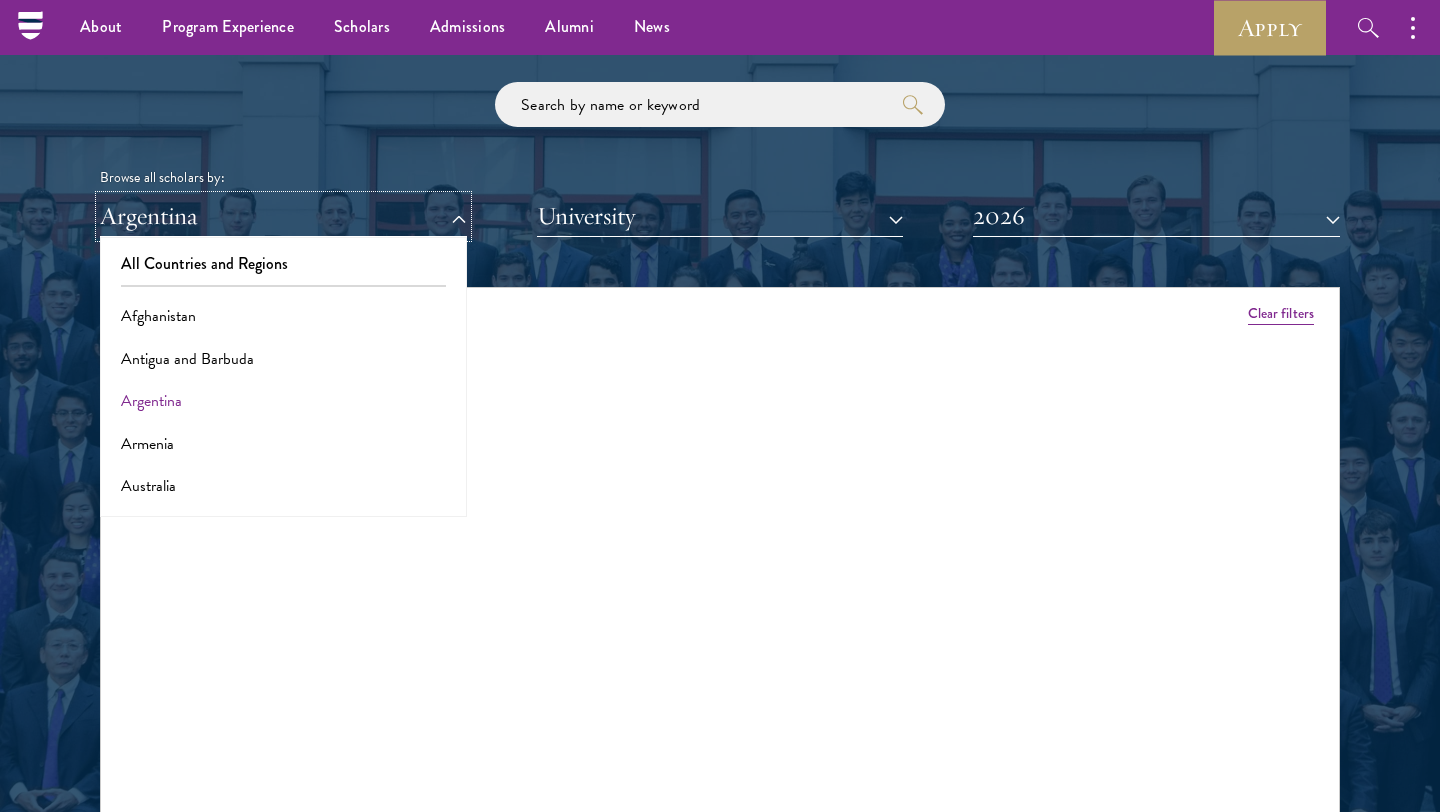 type 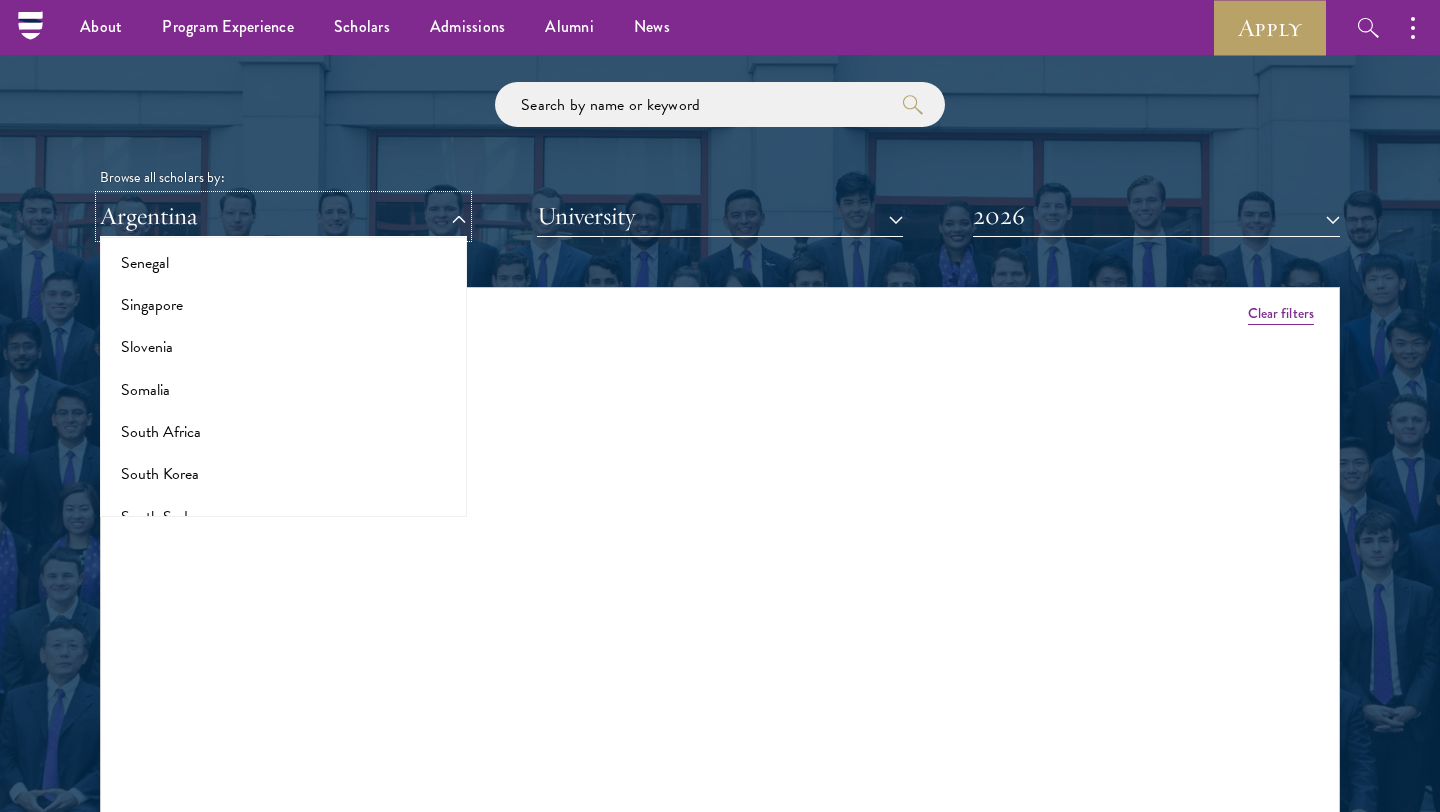 scroll, scrollTop: 3326, scrollLeft: 0, axis: vertical 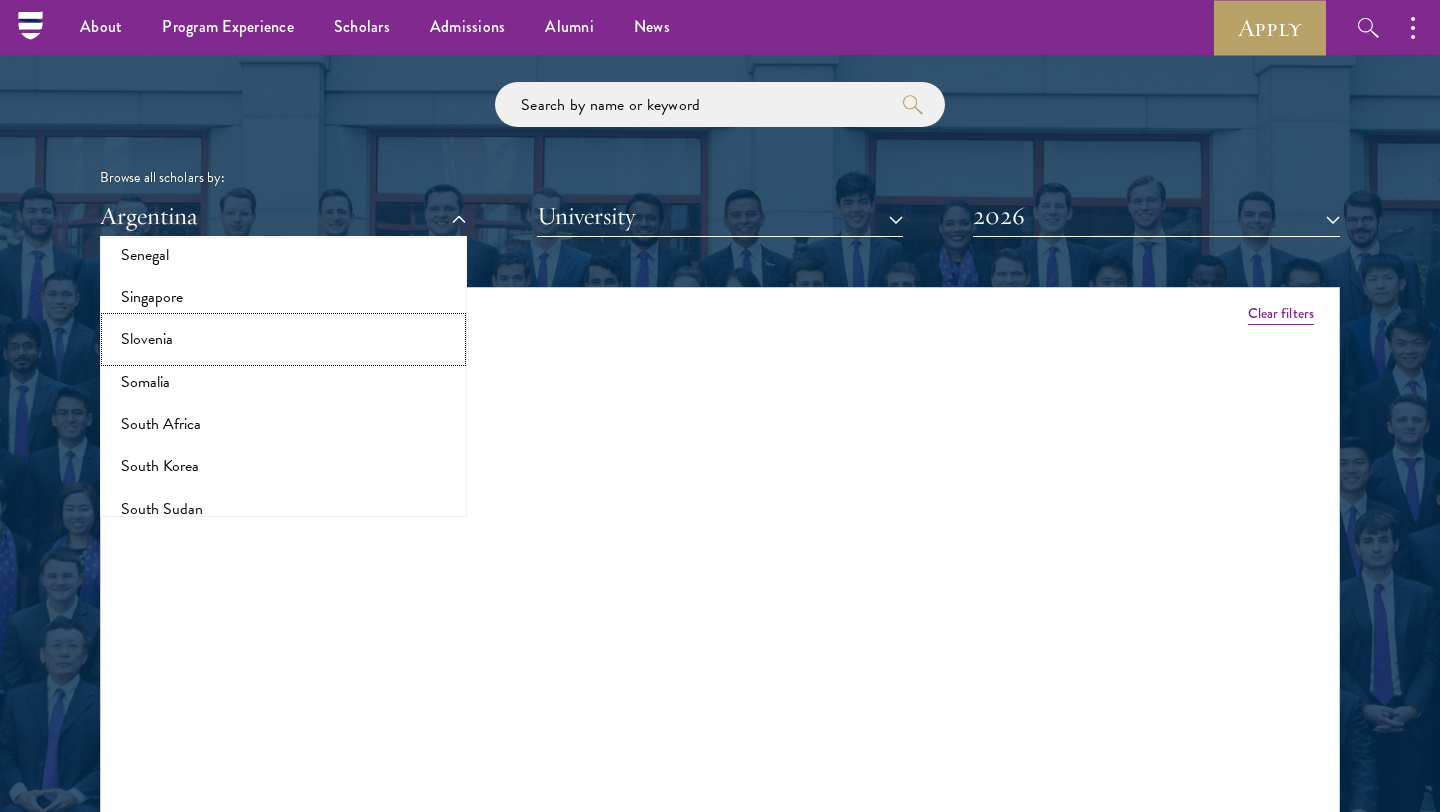 click on "Slovenia" at bounding box center [283, 339] 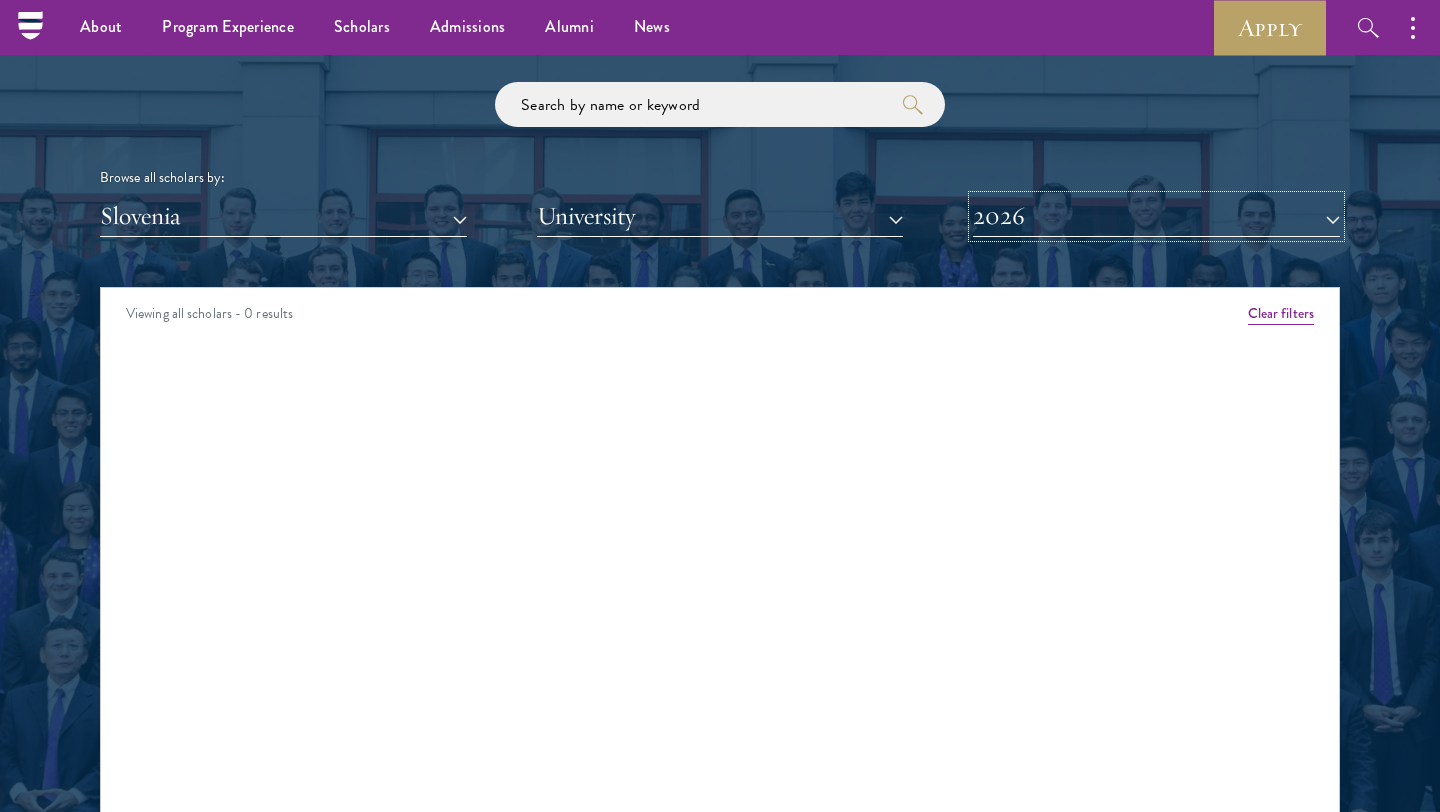 click on "2026" at bounding box center [1156, 216] 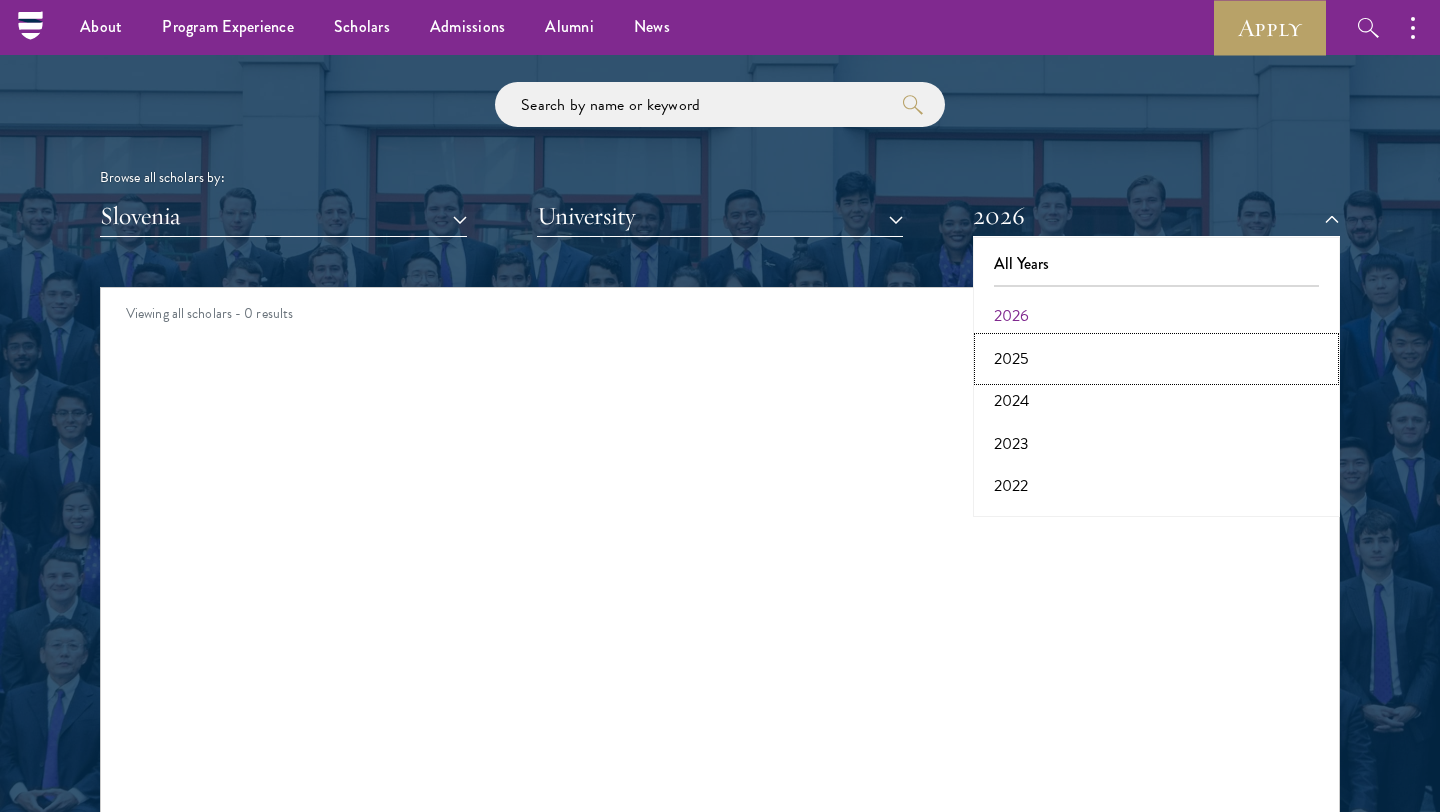 click on "2025" at bounding box center (1156, 359) 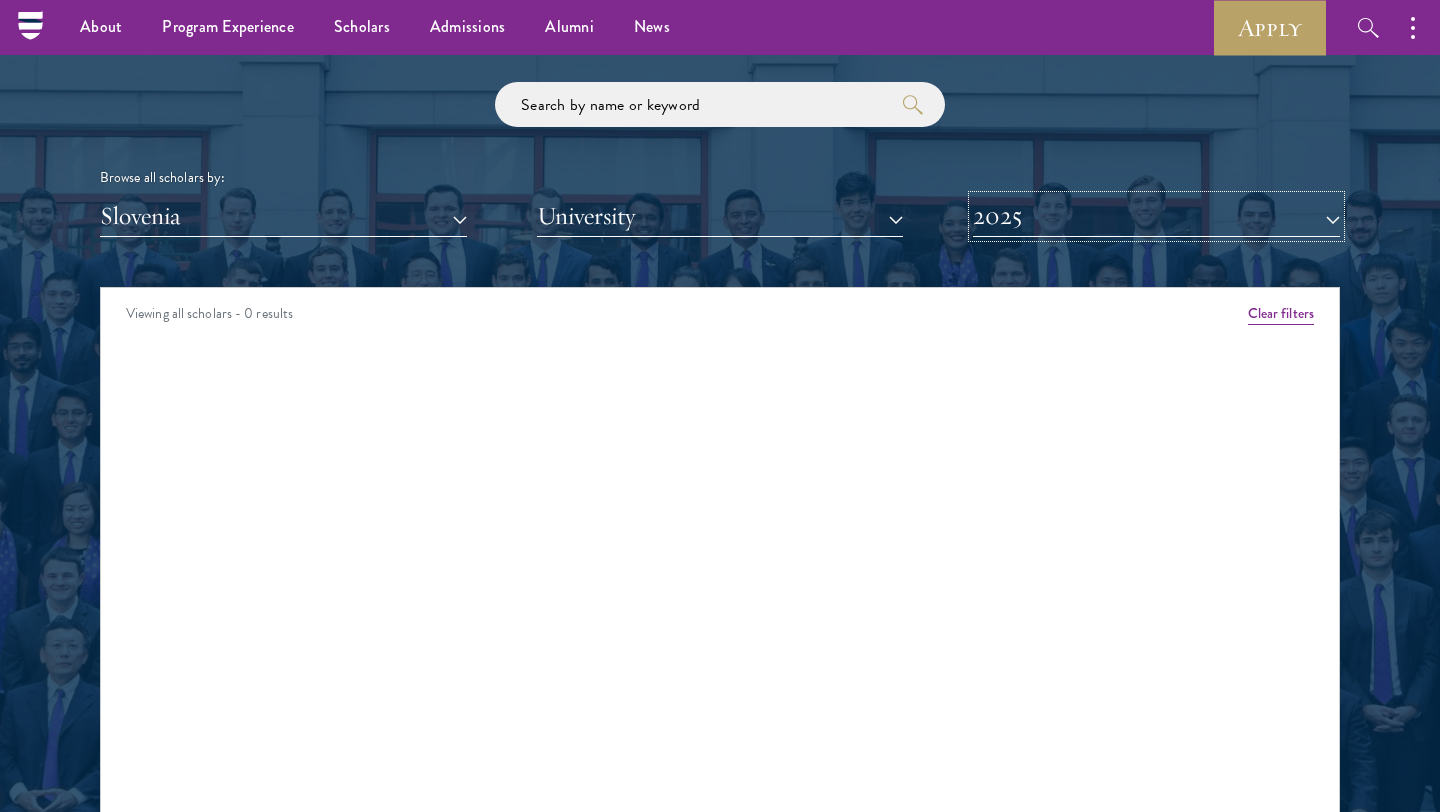 click on "2025" at bounding box center [1156, 216] 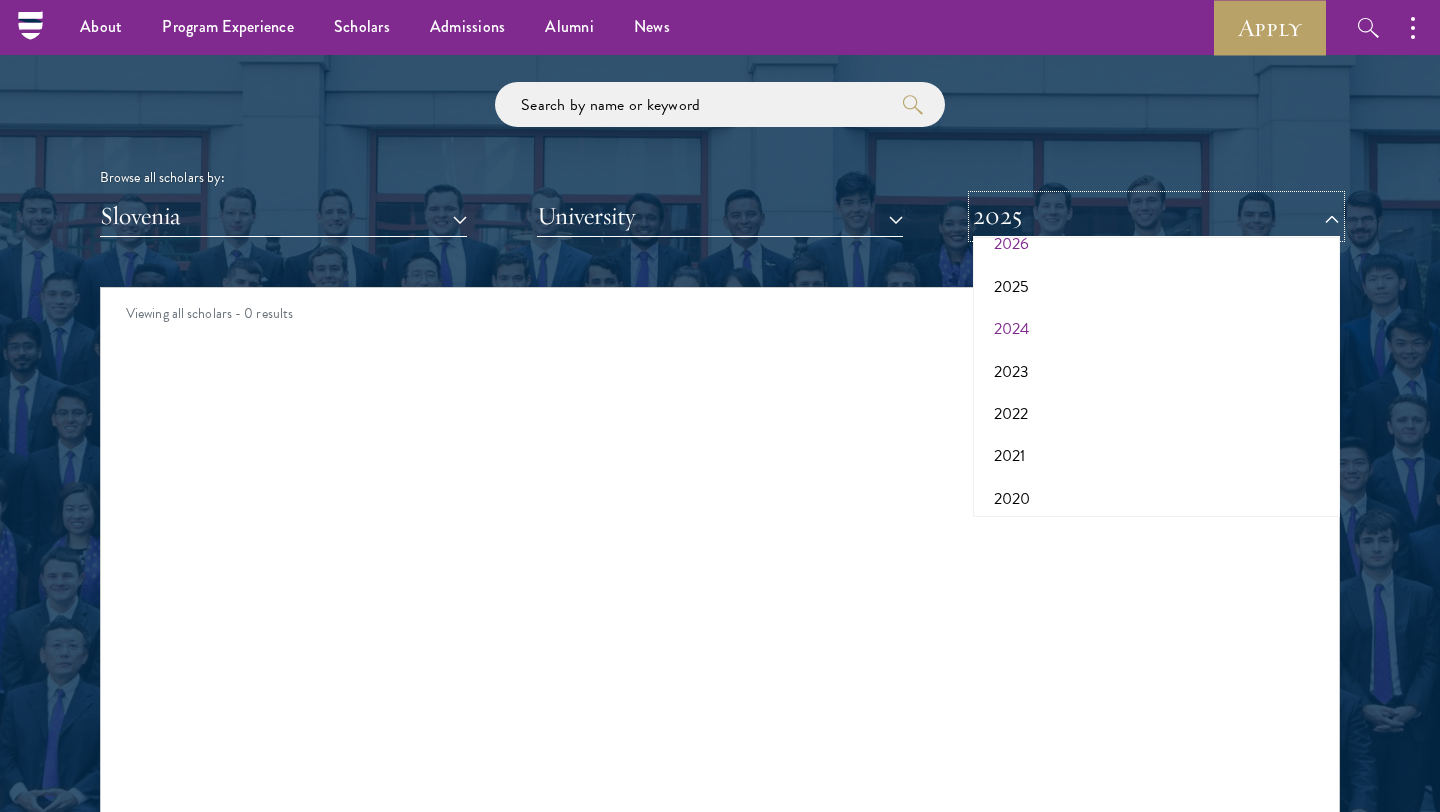 scroll, scrollTop: 0, scrollLeft: 0, axis: both 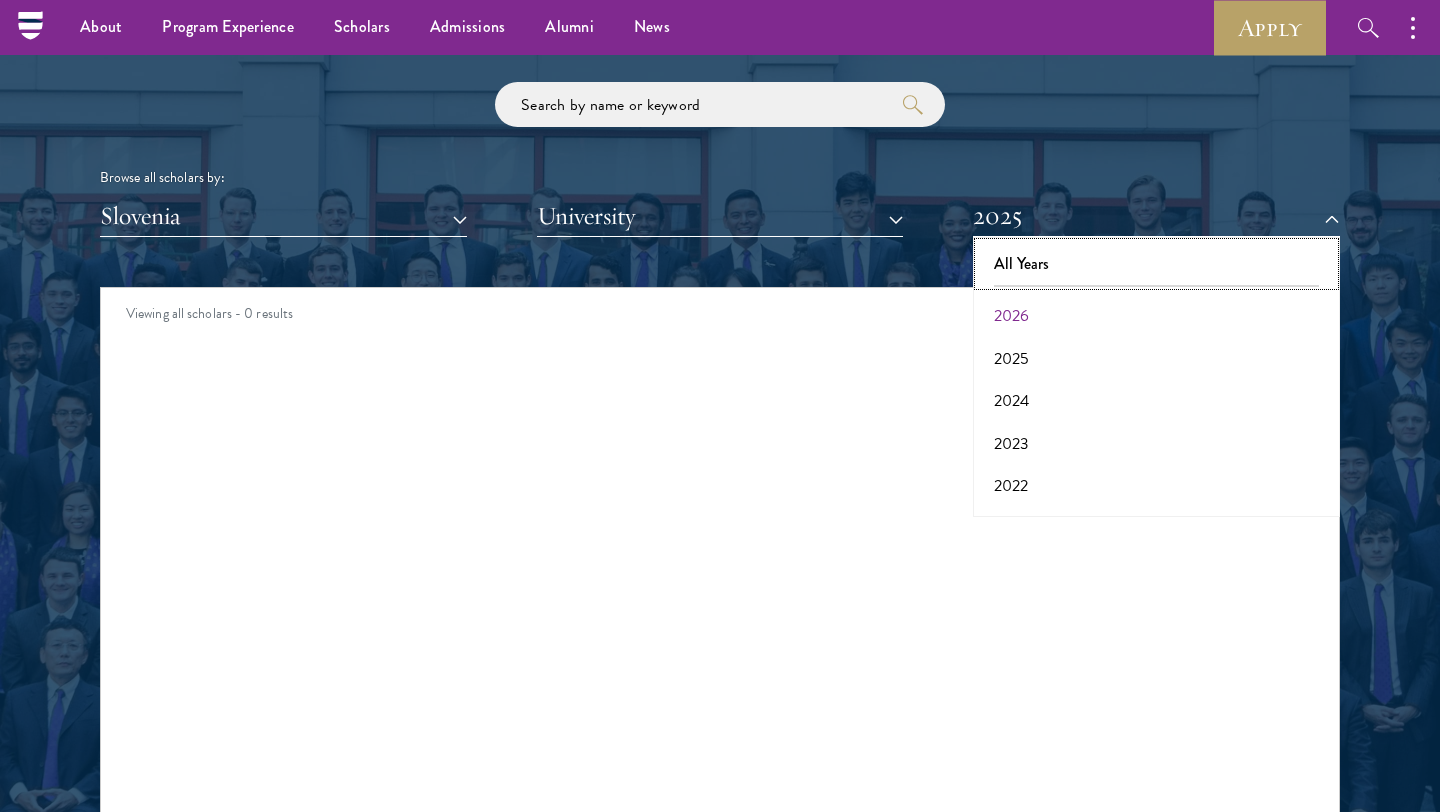 click on "All Years" at bounding box center [1156, 264] 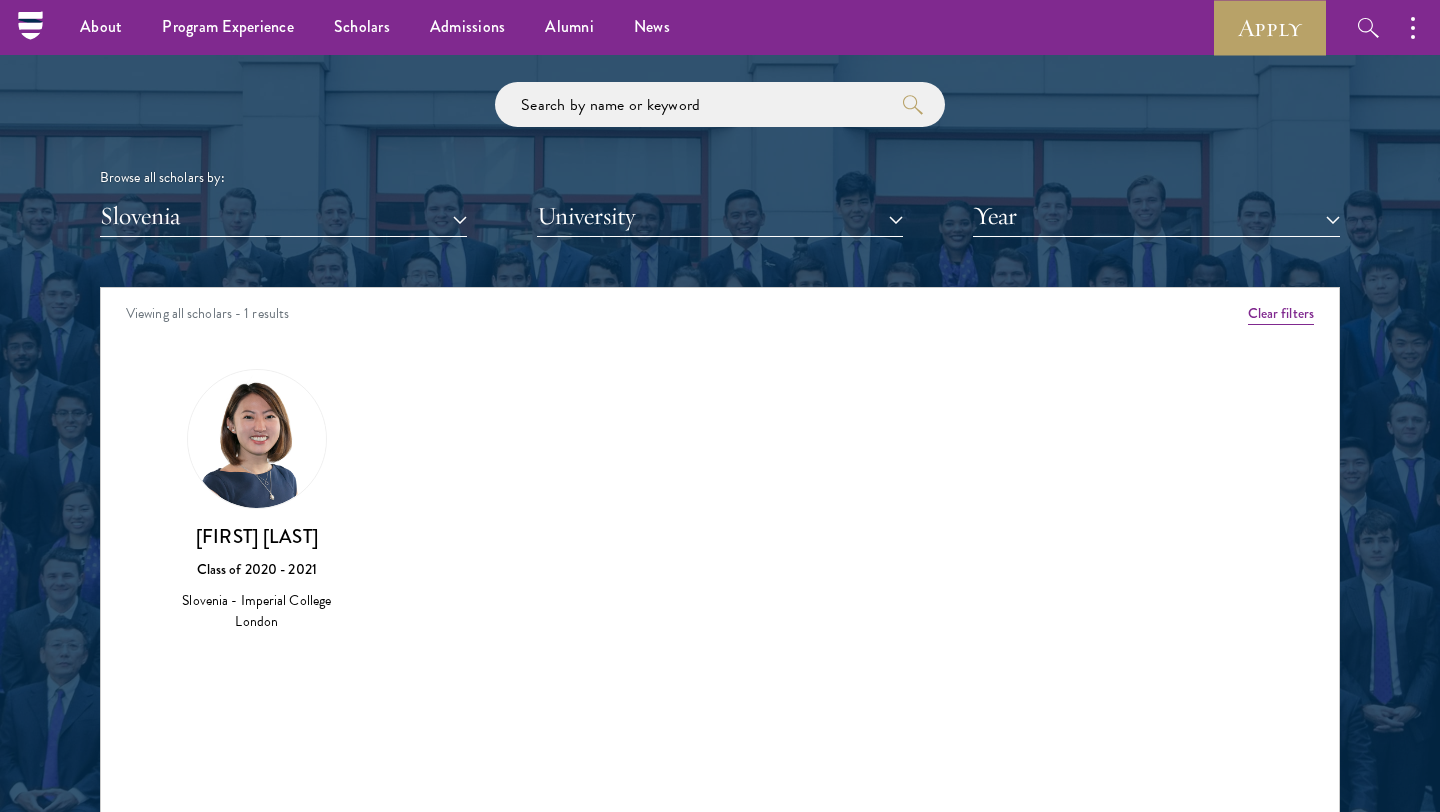click at bounding box center [257, 439] 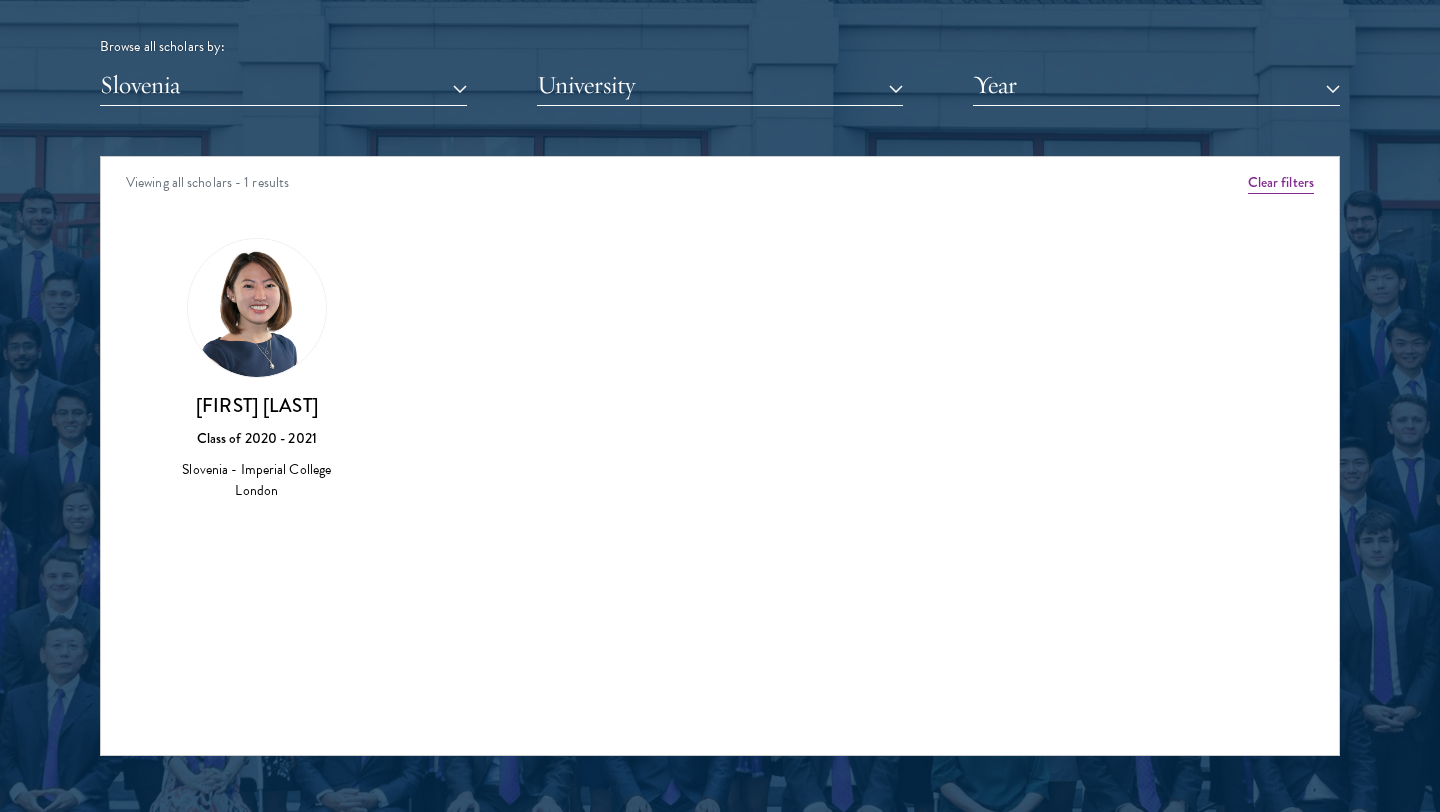 scroll, scrollTop: 2522, scrollLeft: 0, axis: vertical 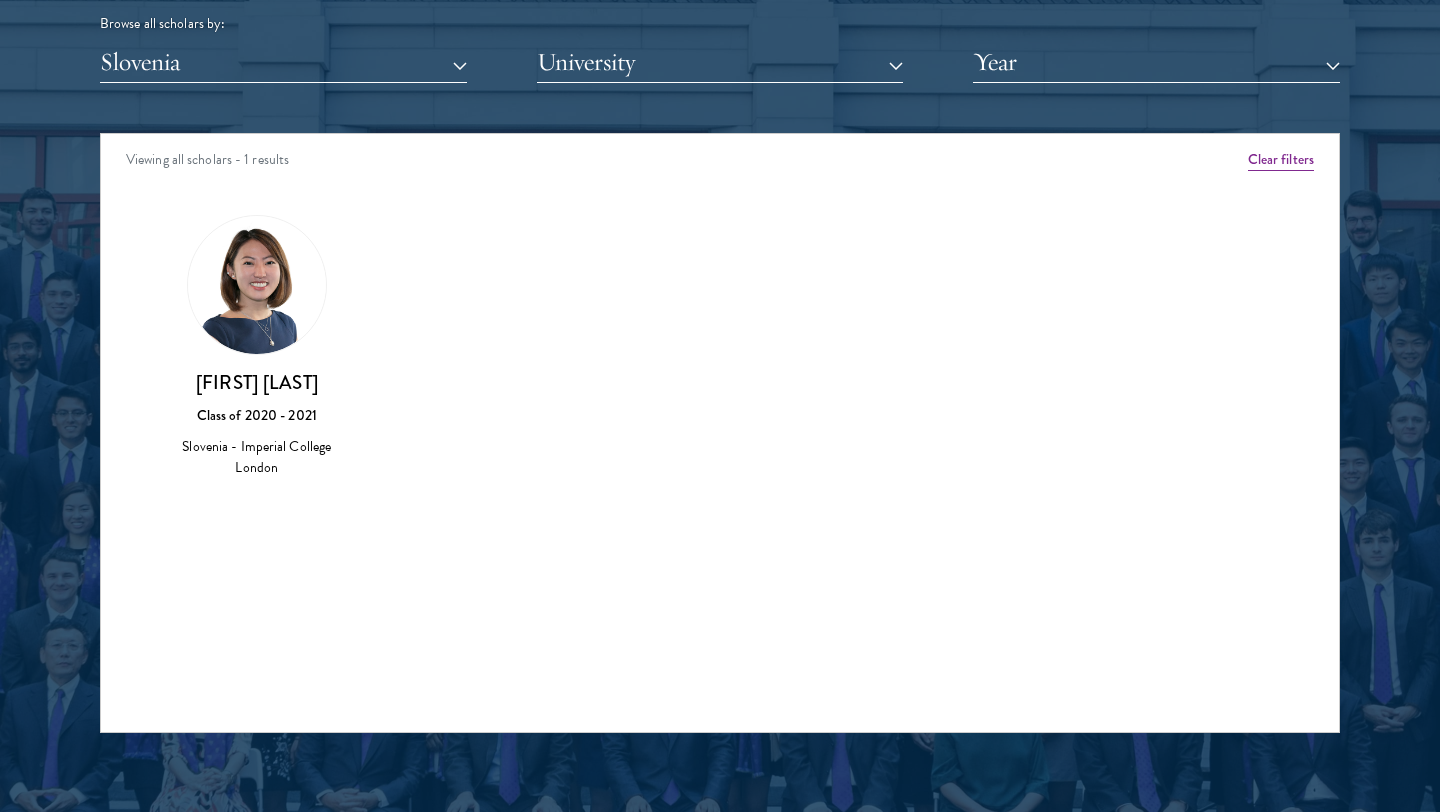 click on "Slovenia - Imperial College London" at bounding box center [257, 457] 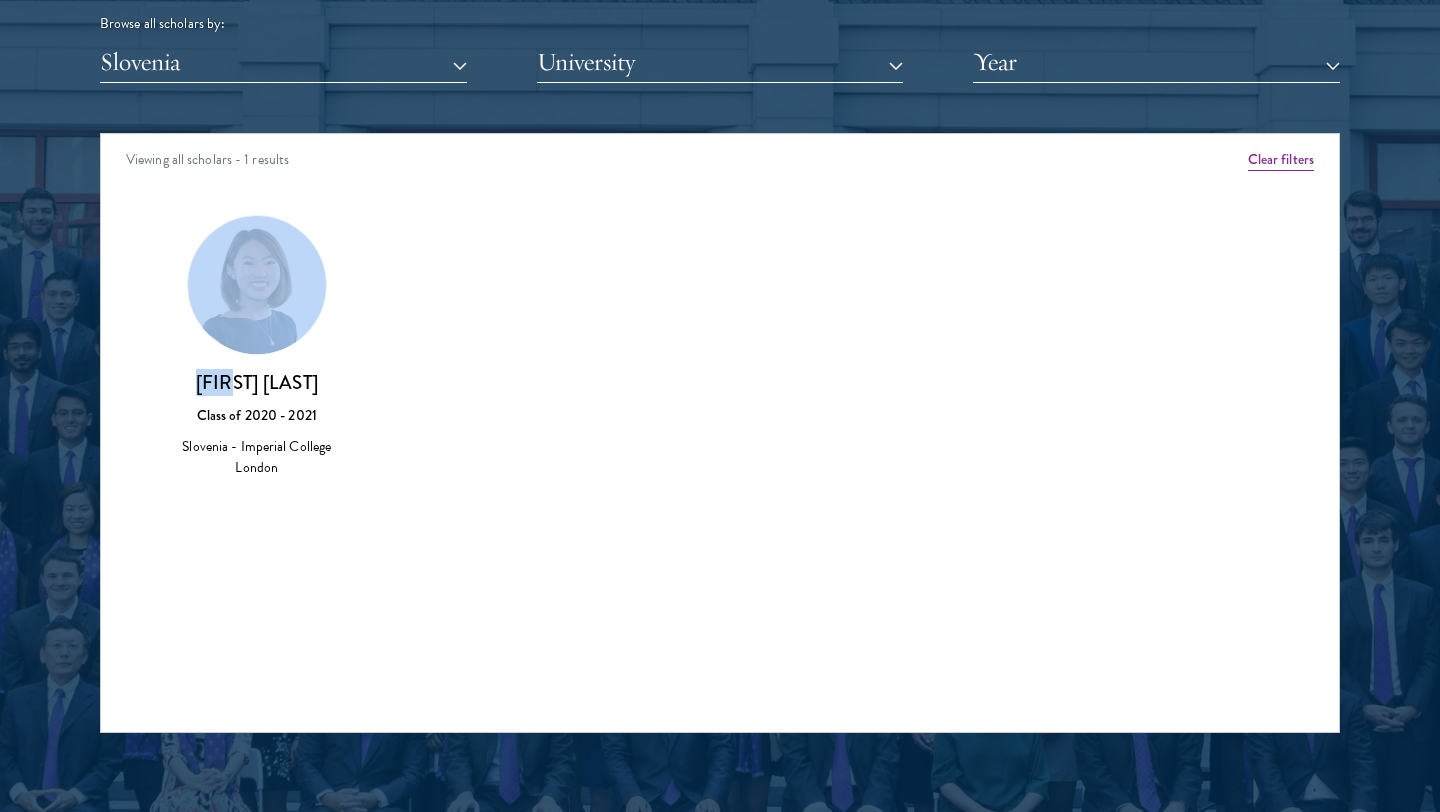 click on "[FIRST] [LAST]
Class of [YEAR] - [YEAR]
[COUNTRY] - [UNIVERSITY]" at bounding box center [257, 347] 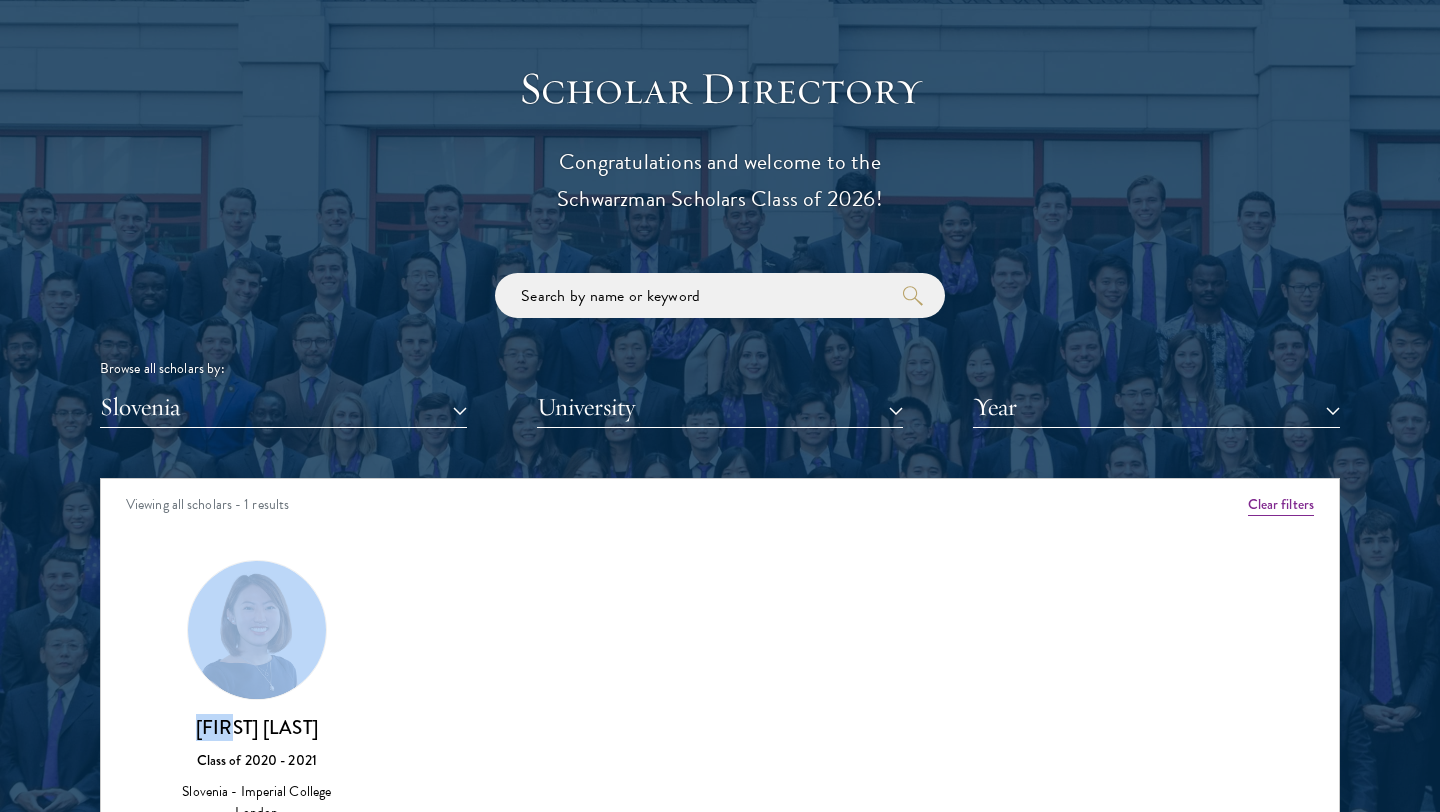 scroll, scrollTop: 2185, scrollLeft: 0, axis: vertical 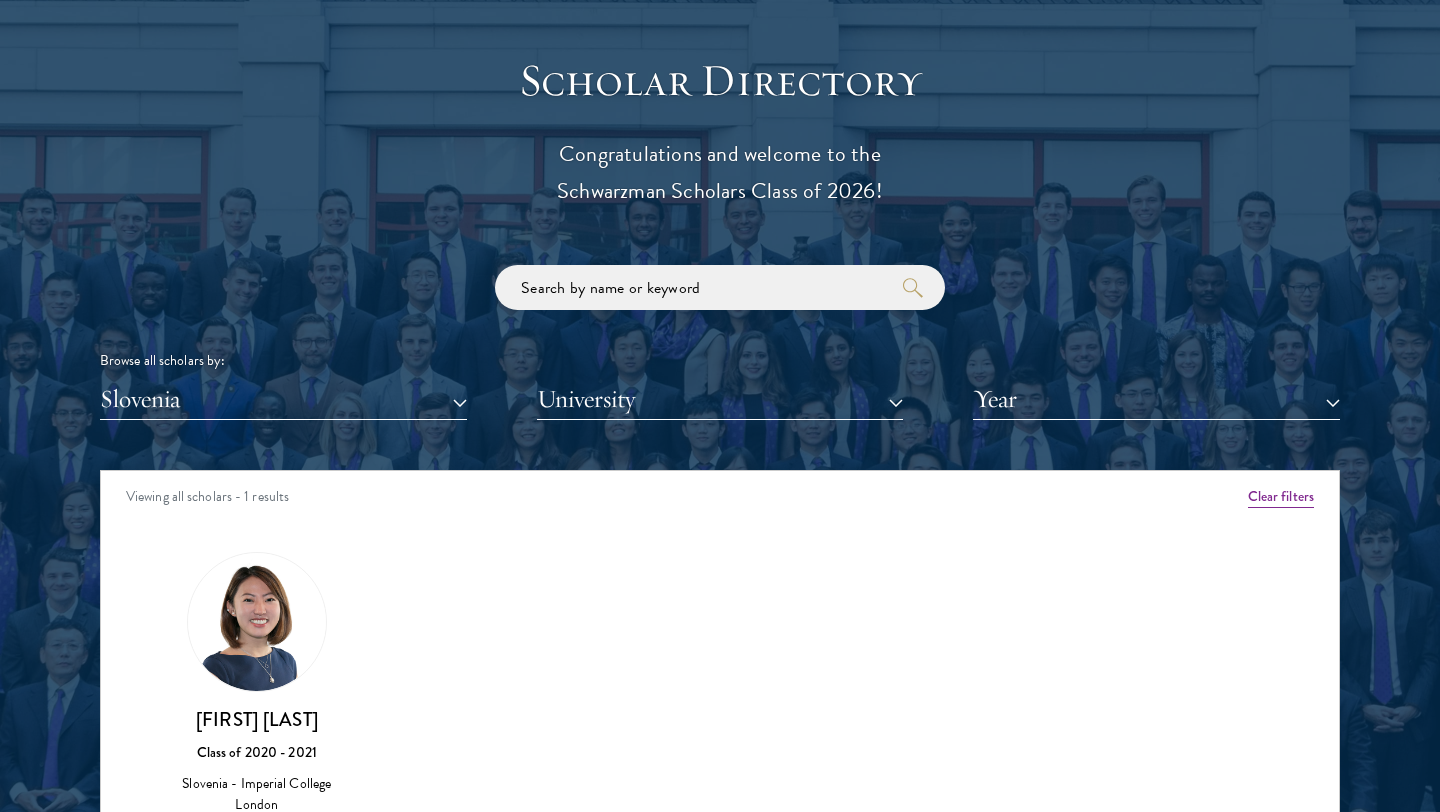 click on "[FIRST]
Class of [YEAR] - [YEAR]
[COUNTRY] - [UNIVERSITY]
View Bio
[FIRST]
Class of [YEAR] - [YEAR]
[COUNTRY] - [UNIVERSITY], [UNIVERSITY]
[FIRST]
Class of [YEAR] - [YEAR]
[COUNTRY] - [UNIVERSITY], [UNIVERSITY]
View Bio
[FIRST] [LAST]
Class of [YEAR] - [YEAR]
[COUNTRY] - [UNIVERSITY]
[FIRST] [LAST]" at bounding box center (720, 702) 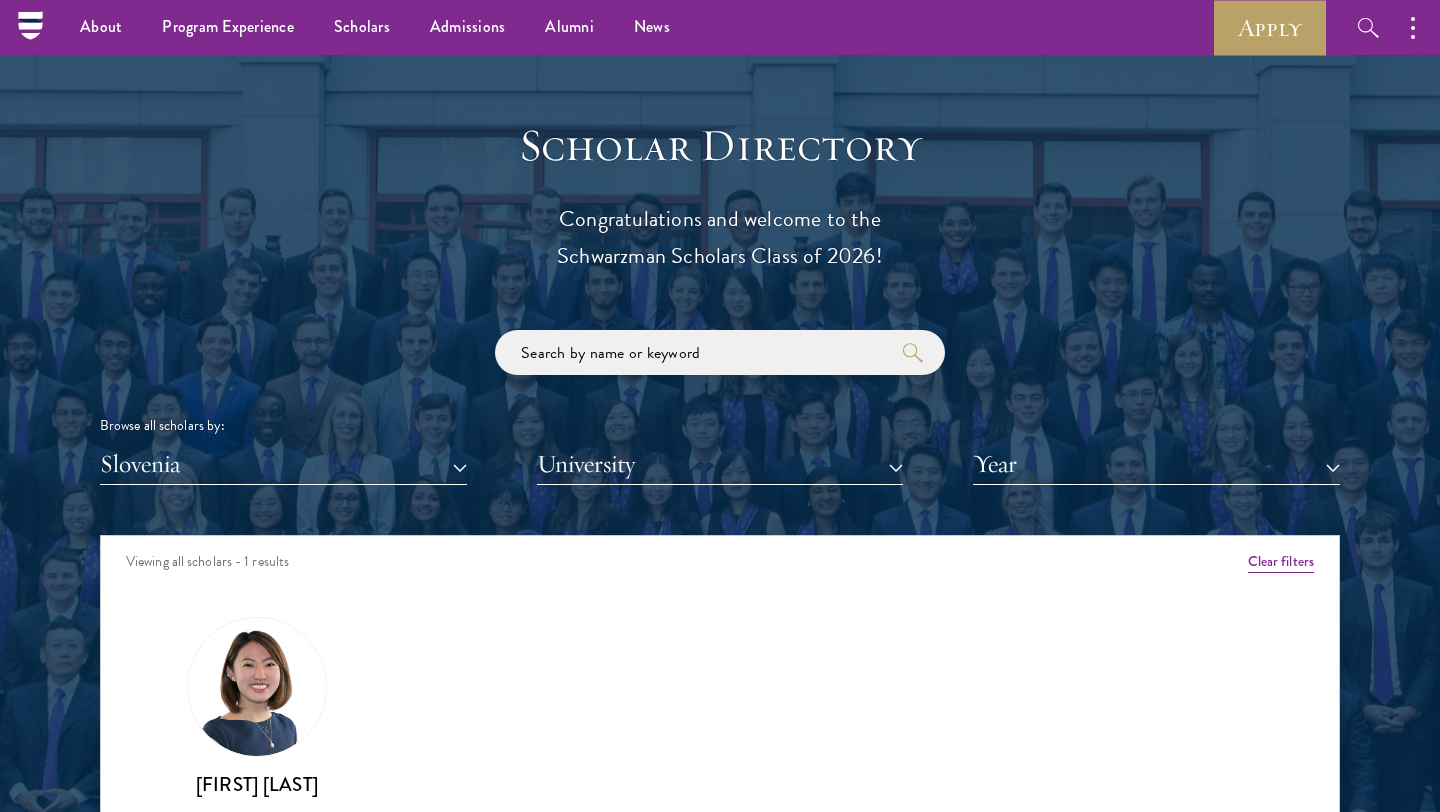 scroll, scrollTop: 2014, scrollLeft: 0, axis: vertical 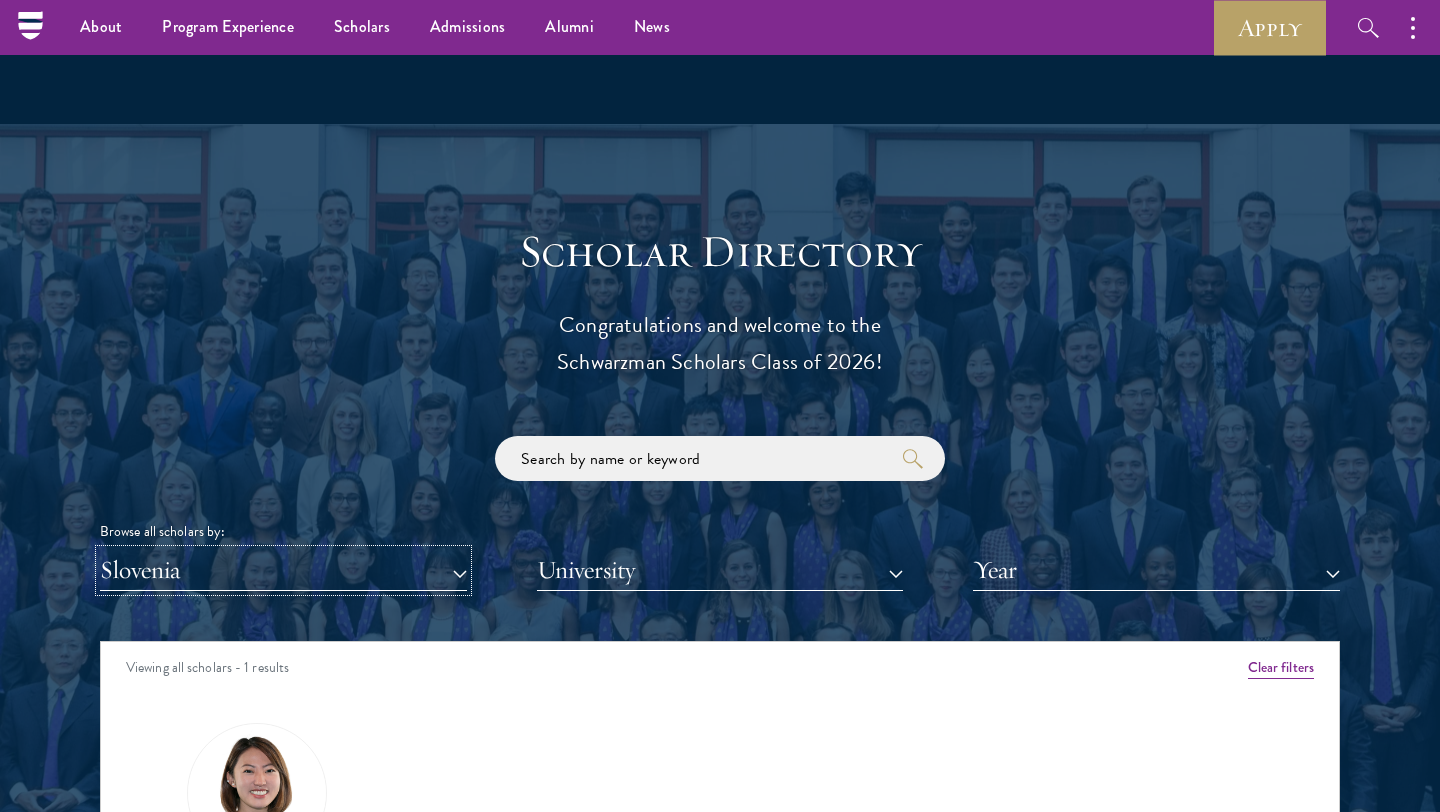 click on "Slovenia" at bounding box center [283, 570] 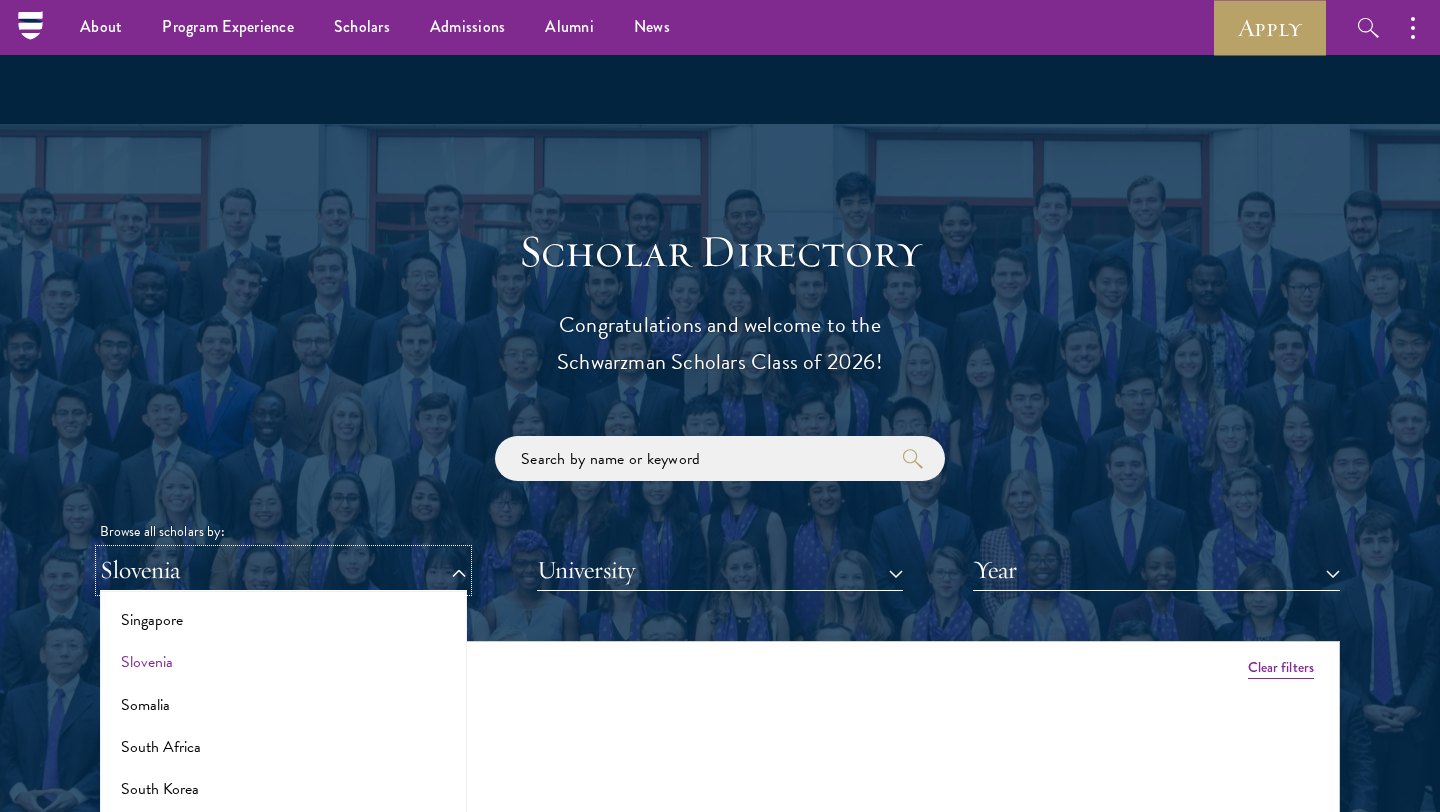 scroll, scrollTop: 3355, scrollLeft: 0, axis: vertical 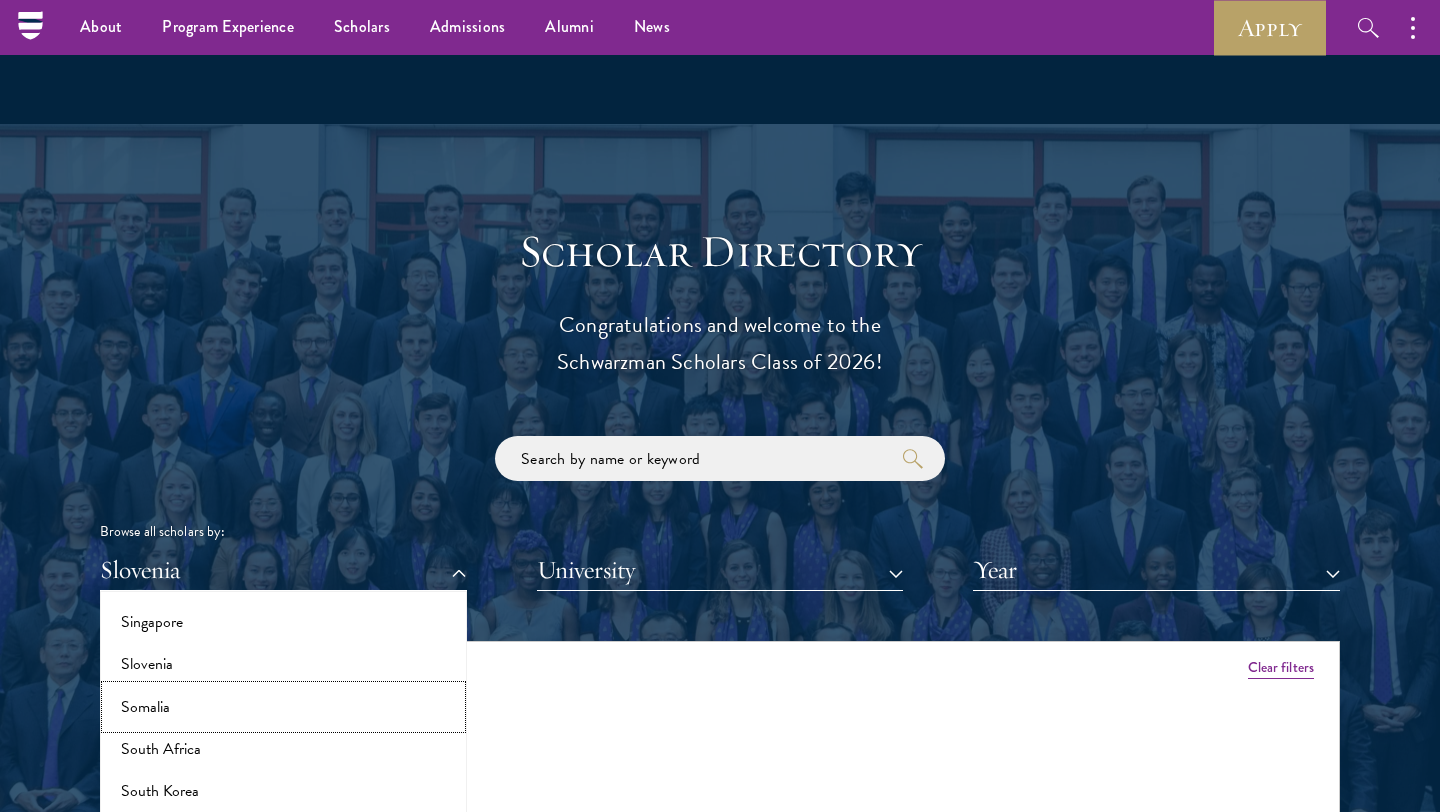 click on "Somalia" at bounding box center [283, 707] 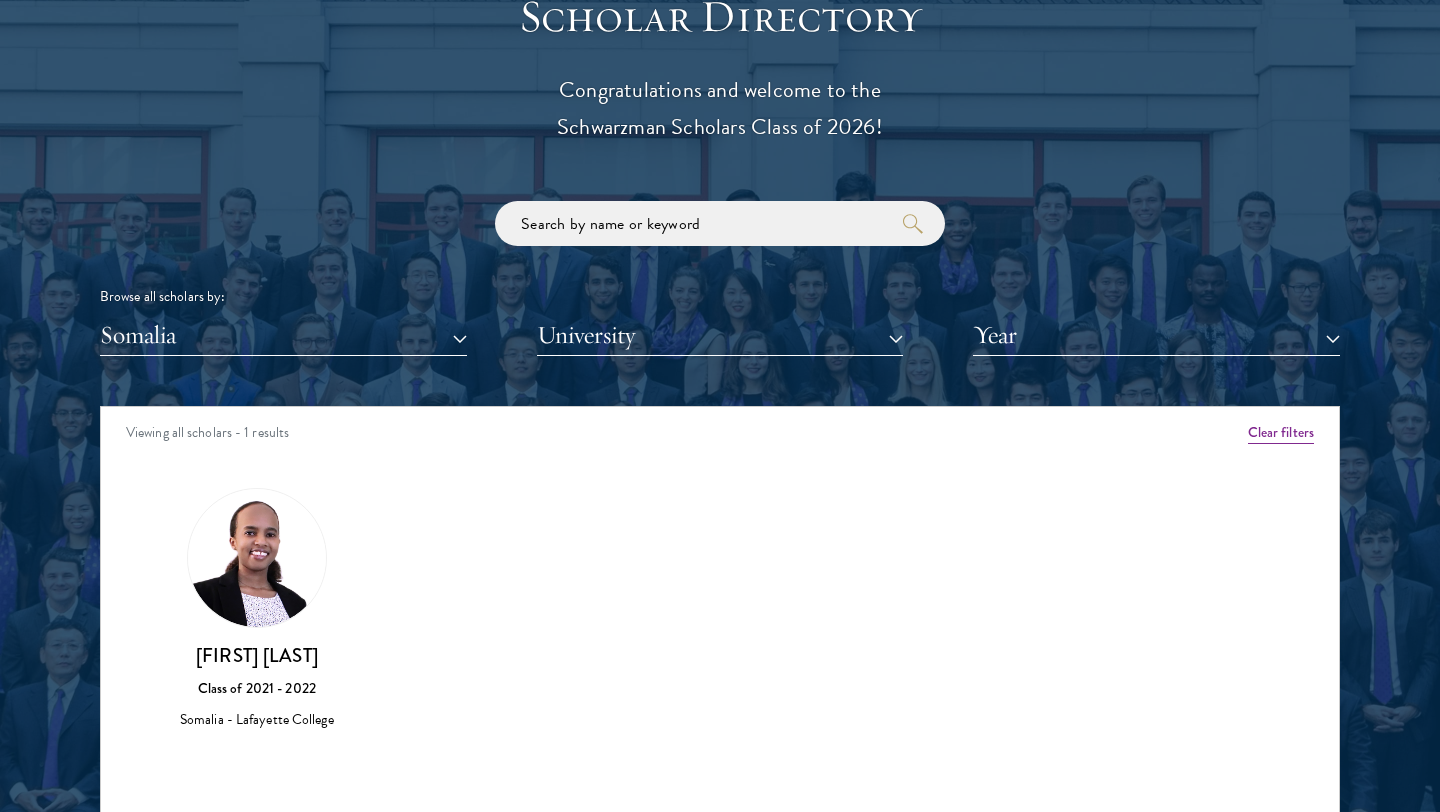 scroll, scrollTop: 2259, scrollLeft: 0, axis: vertical 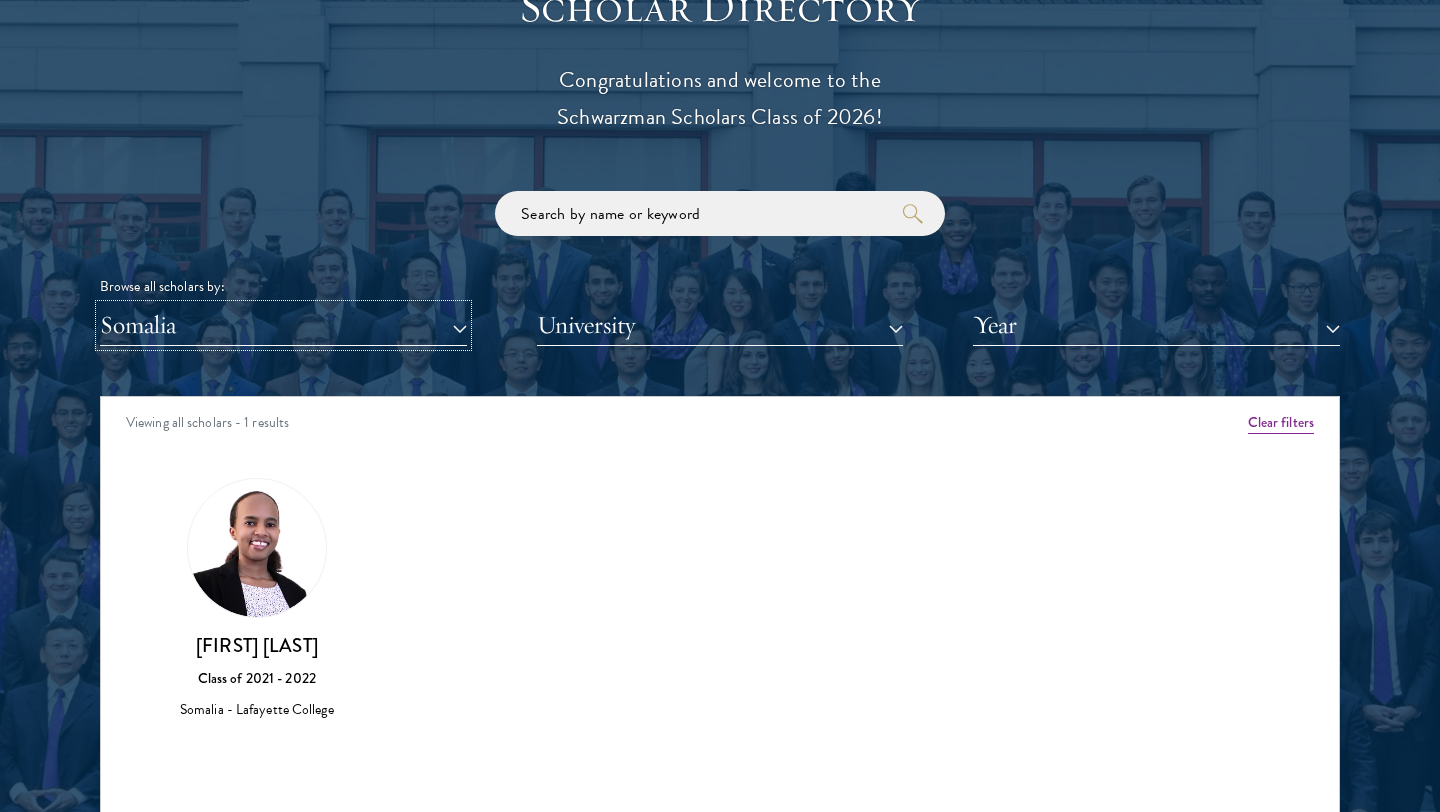 click on "Somalia" at bounding box center [283, 325] 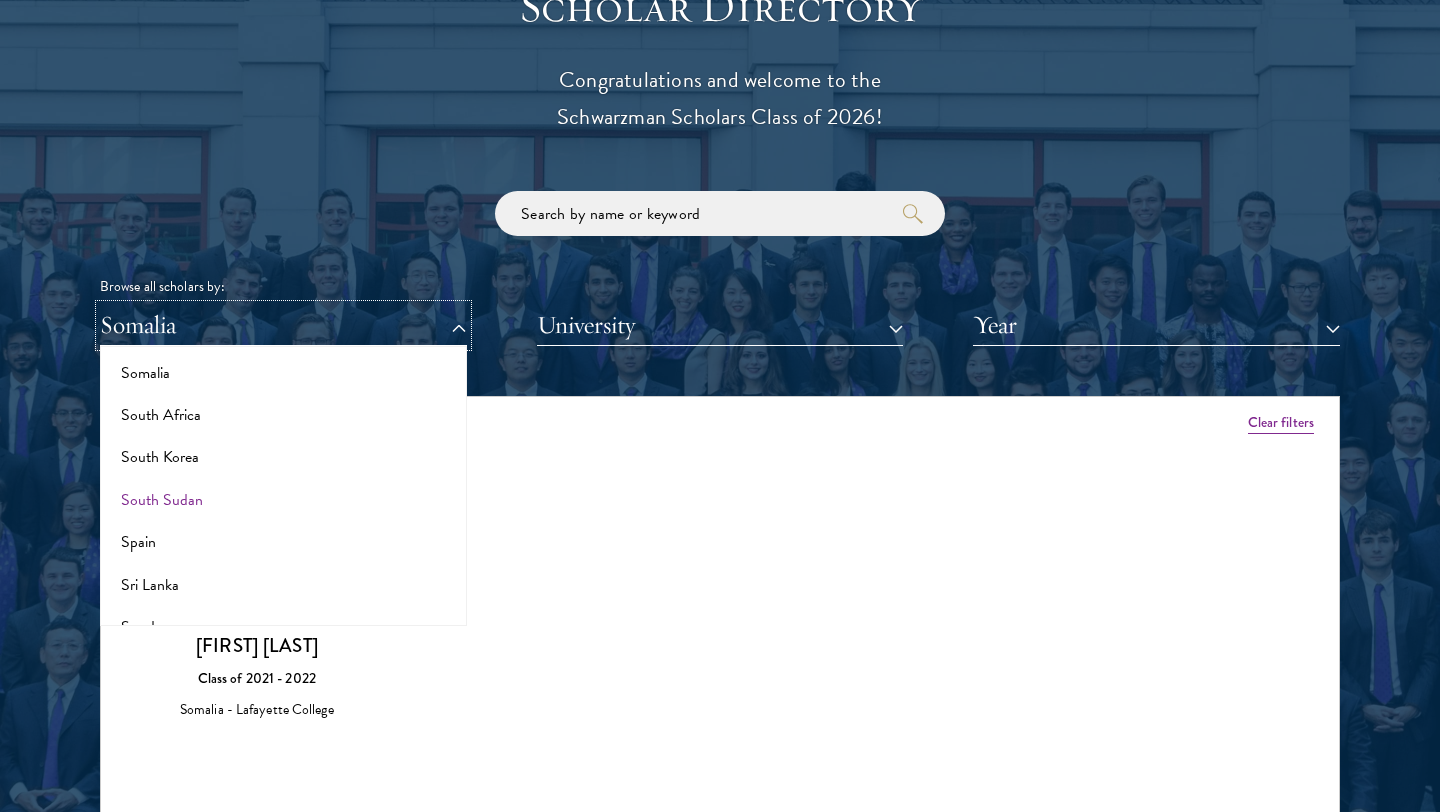 scroll, scrollTop: 3451, scrollLeft: 0, axis: vertical 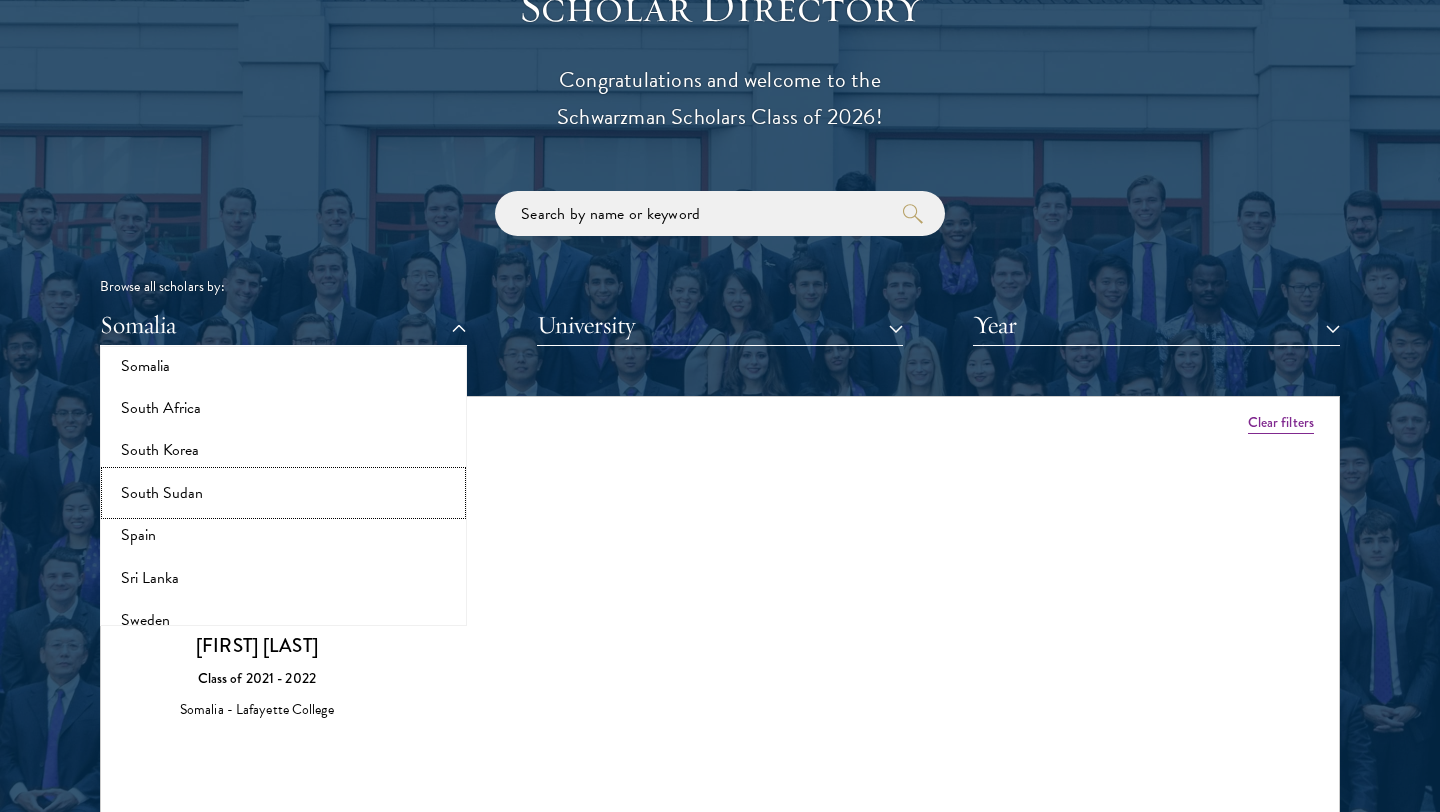 click on "South Sudan" at bounding box center (283, 493) 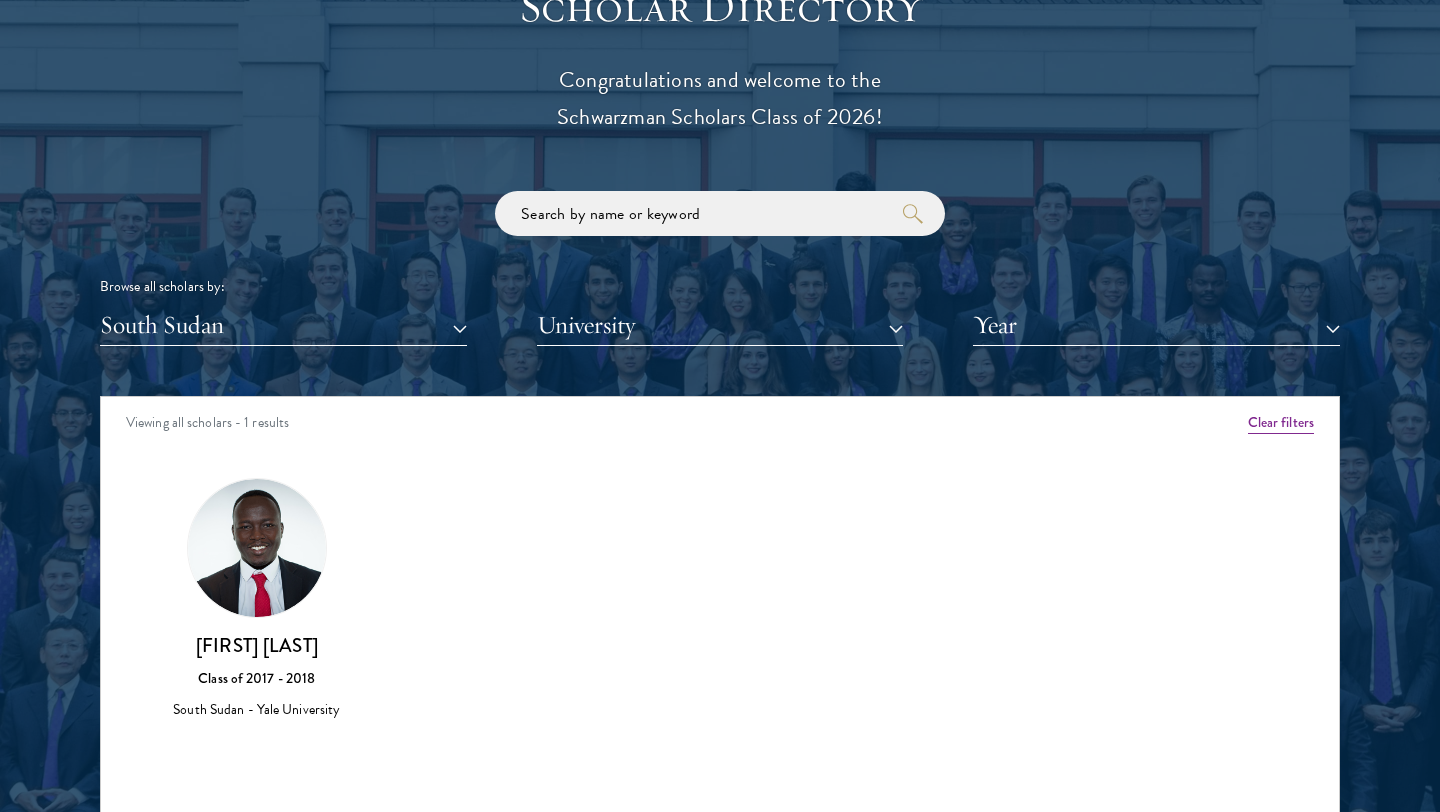 click on "Scholar Directory
Congratulations and welcome to the
Schwarzman Scholars Class of [YEAR]!
Browse all scholars by:
[COUNTRY]
All Countries and Regions
Afghanistan
Antigua and Barbuda
Argentina
Armenia
Australia
Austria
Azerbaijan
Bangladesh
Belarus
Benin
Bosnia and Herzegovina
Botswana
Brazil
Burkina Faso
Burundi
Cameroon
Canada
Chile
China
Colombia
cote D'Ivoire
Croatia
Denmark" at bounding box center (720, 487) 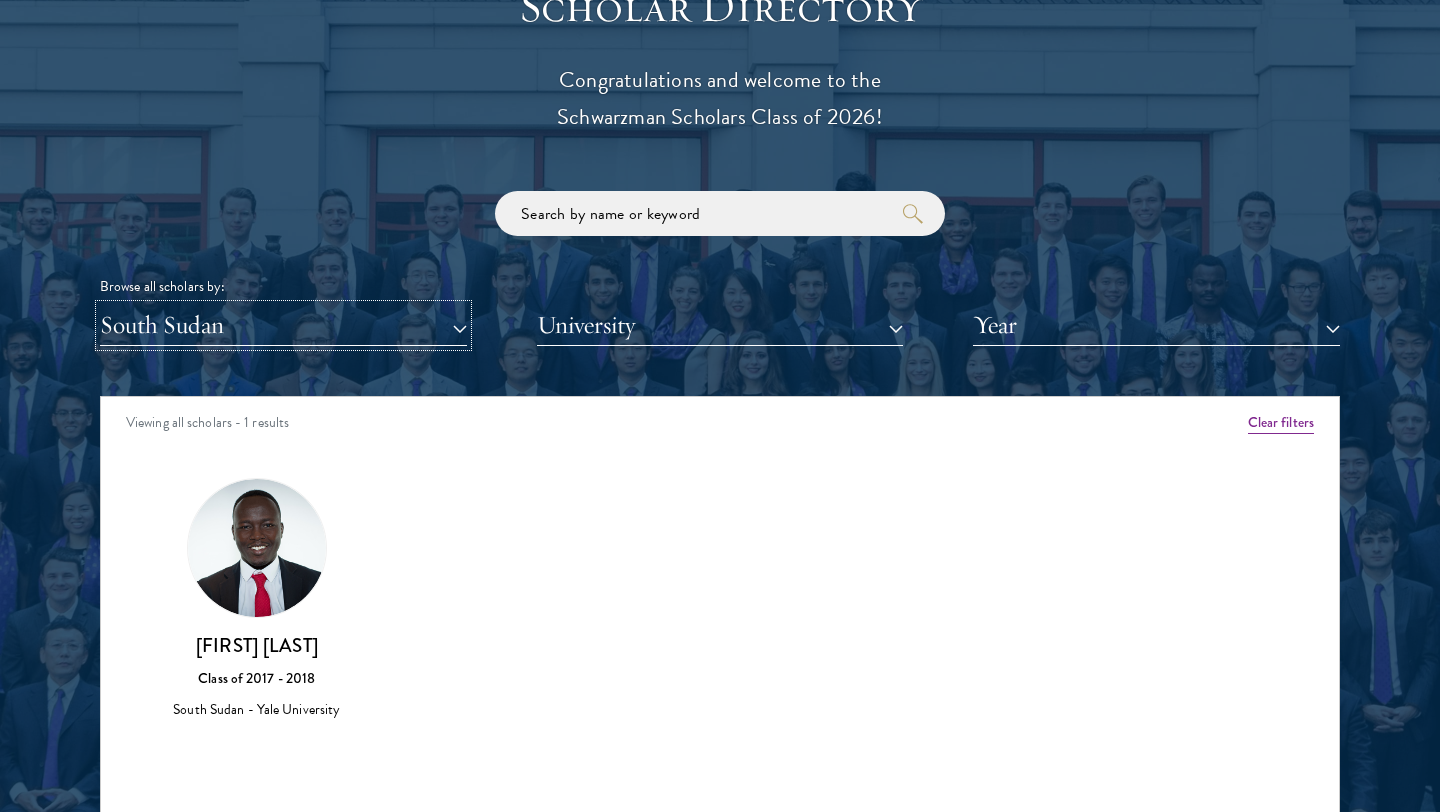 click on "South Sudan" at bounding box center (283, 325) 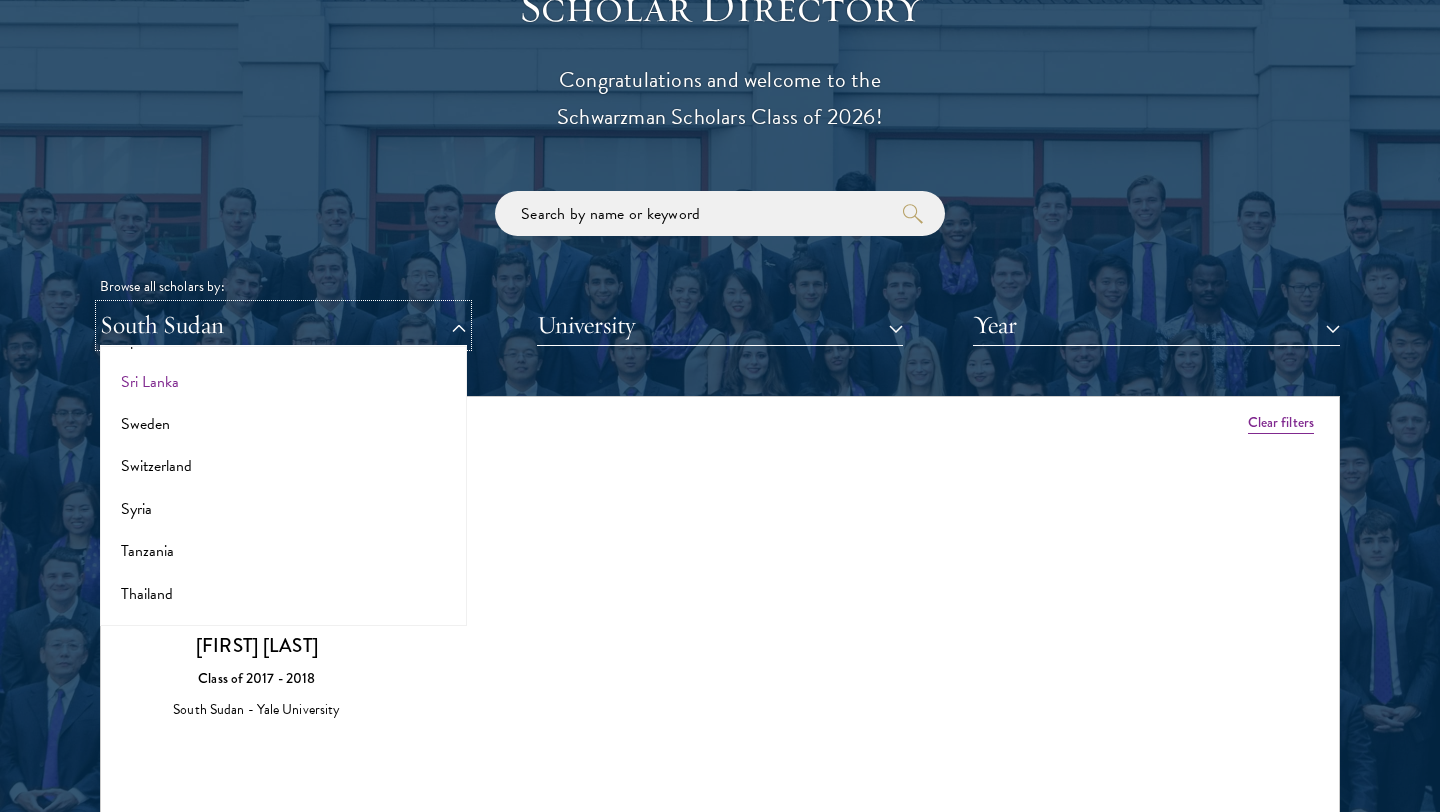 scroll, scrollTop: 3651, scrollLeft: 0, axis: vertical 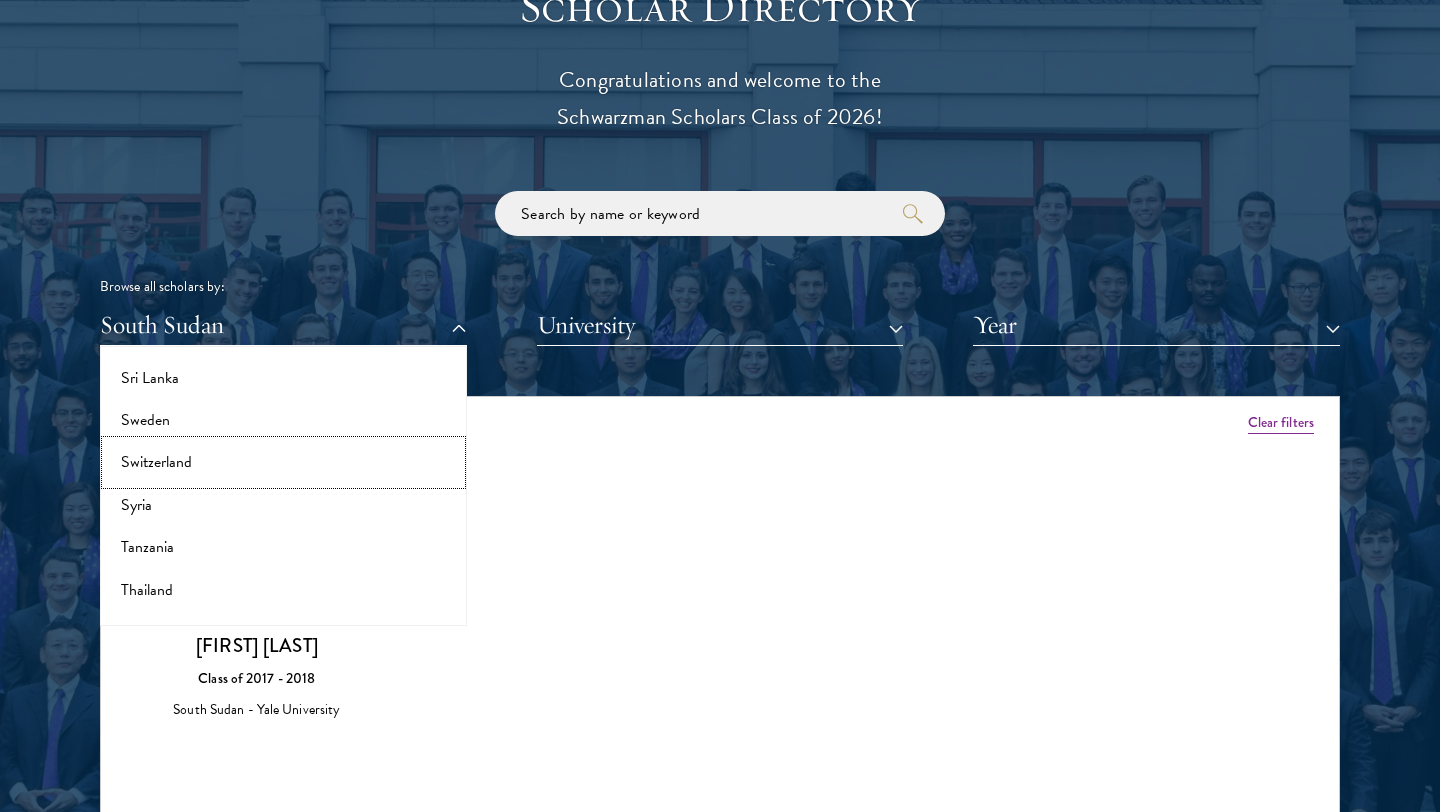 click on "Switzerland" at bounding box center (283, 462) 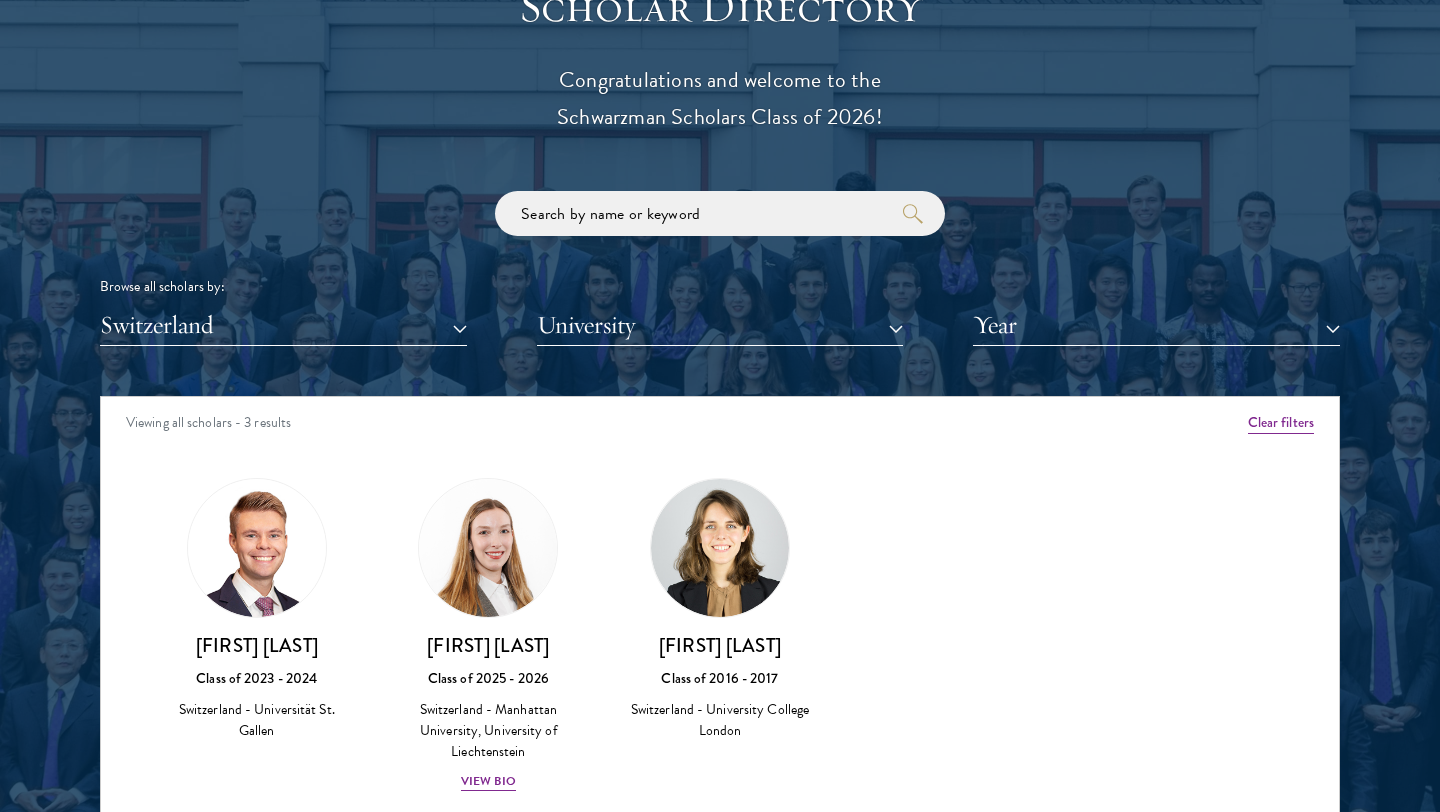 click on "Scholar Directory
Congratulations and welcome to the
Schwarzman Scholars Class of 2026!
Browse all scholars by:
[COUNTRY]
All Countries and Regions
Afghanistan
Antigua and Barbuda
Argentina
Armenia
Australia
Austria
Azerbaijan
Bangladesh
Belarus
Benin
Bosnia and Herzegovina
Botswana
Brazil
Burkina Faso
Burundi
Cameroon
Canada
Chile
China
Colombia
cote D'Ivoire
Croatia
Denmark" at bounding box center (720, 487) 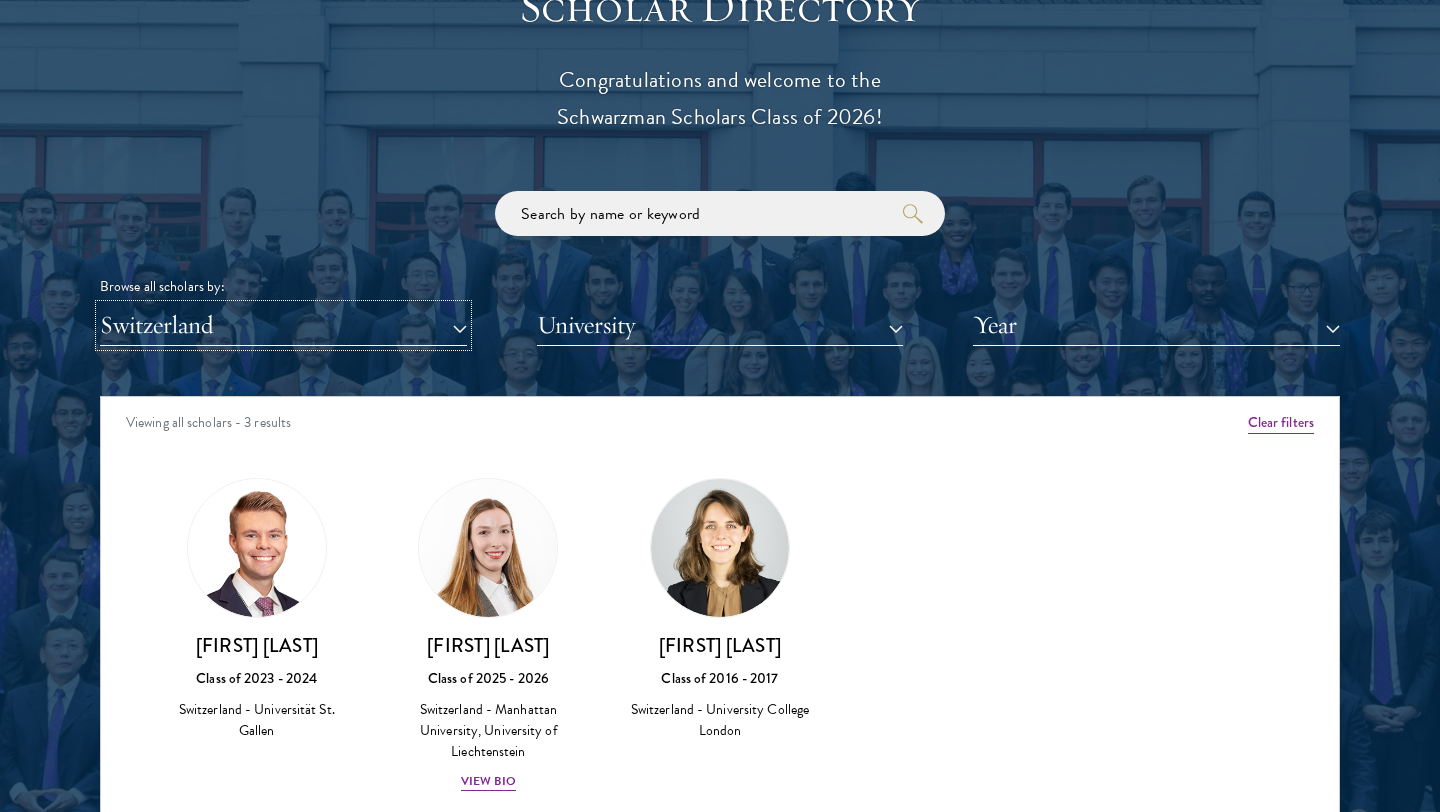 click on "Switzerland" at bounding box center (283, 325) 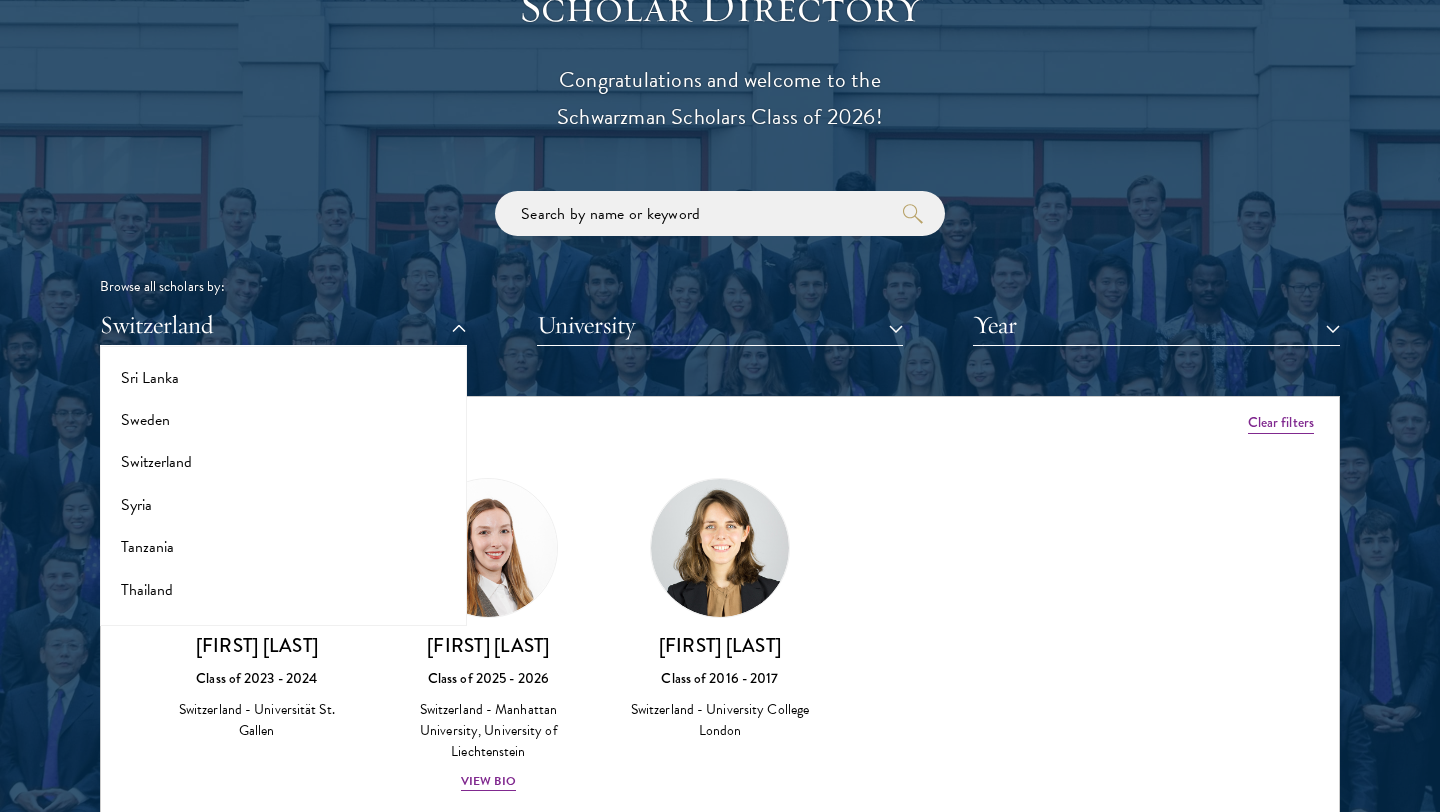 click on "[FIRST] [LAST]
Class of [YEAR] - [YEAR]
[COUNTRY] - [UNIVERSITY]" at bounding box center [720, 610] 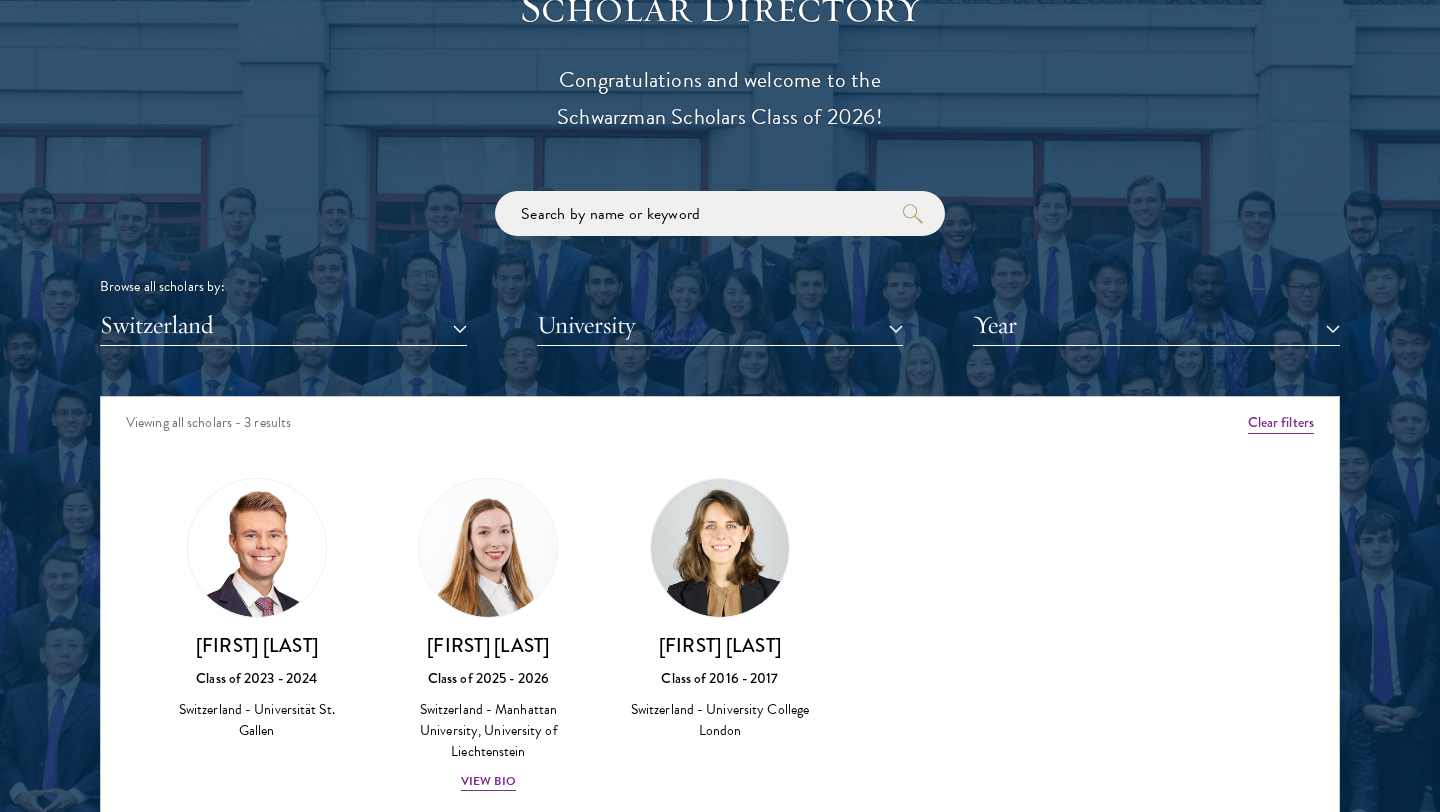 click on "[FIRST] [LAST]" at bounding box center (720, 645) 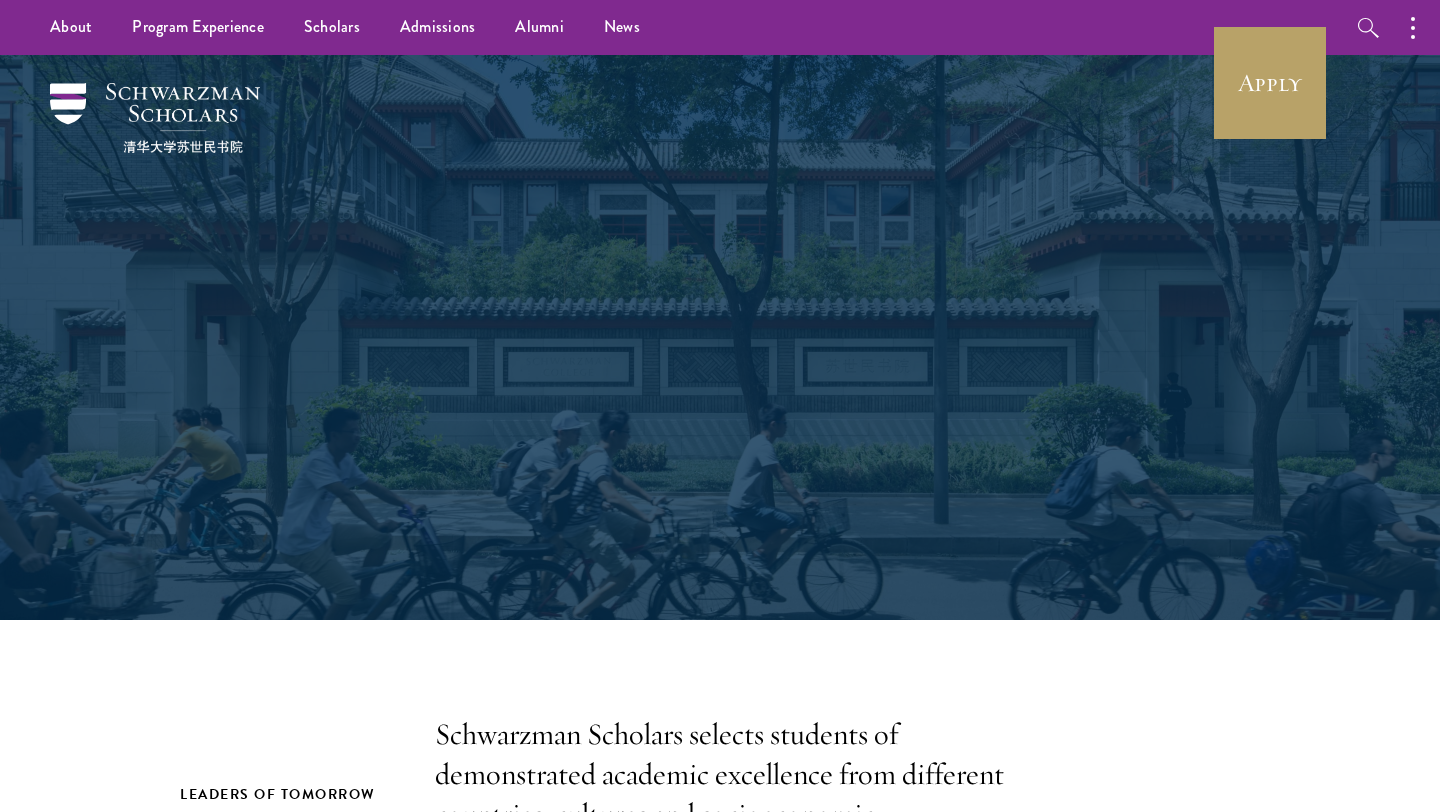 scroll, scrollTop: 0, scrollLeft: 0, axis: both 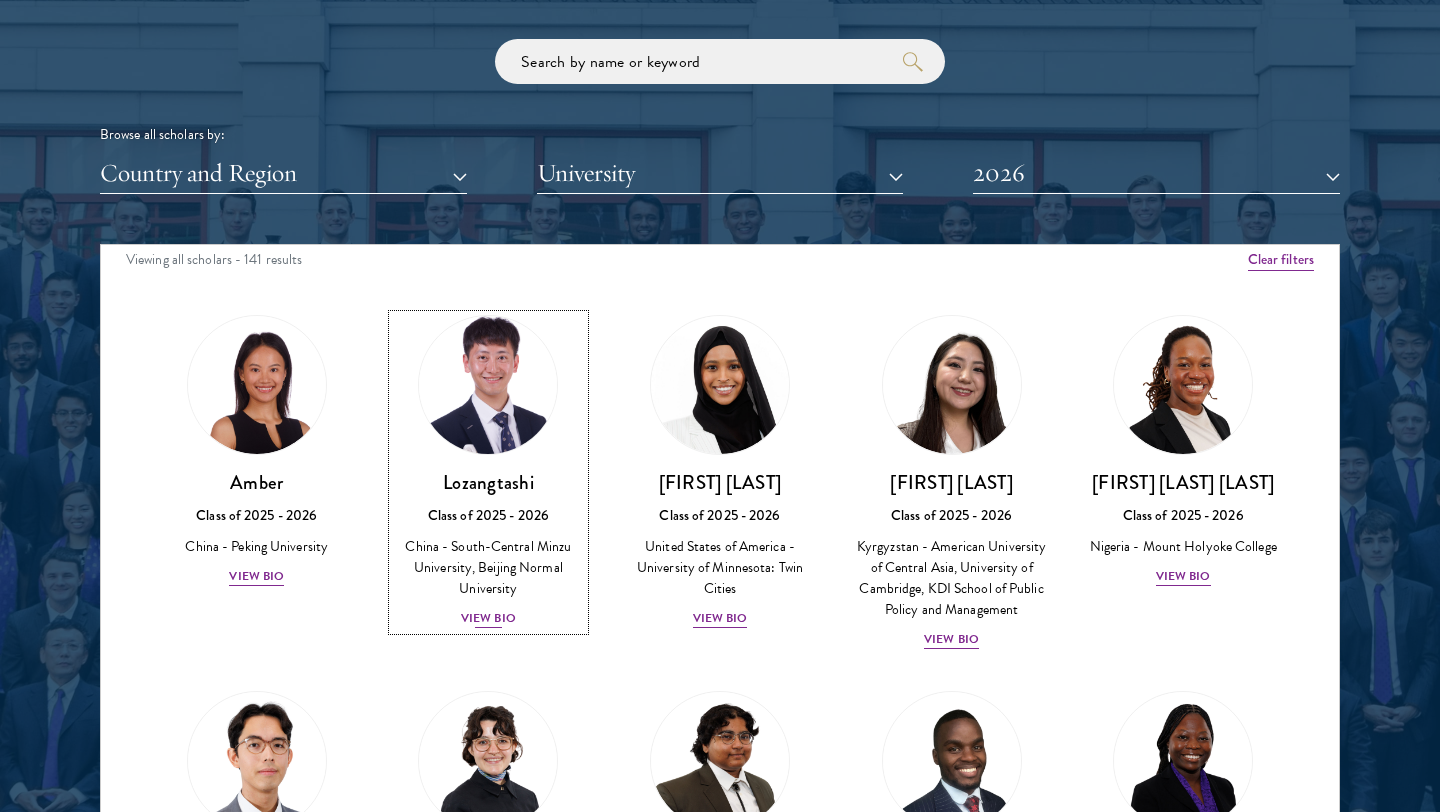 click on "View Bio" at bounding box center [488, 618] 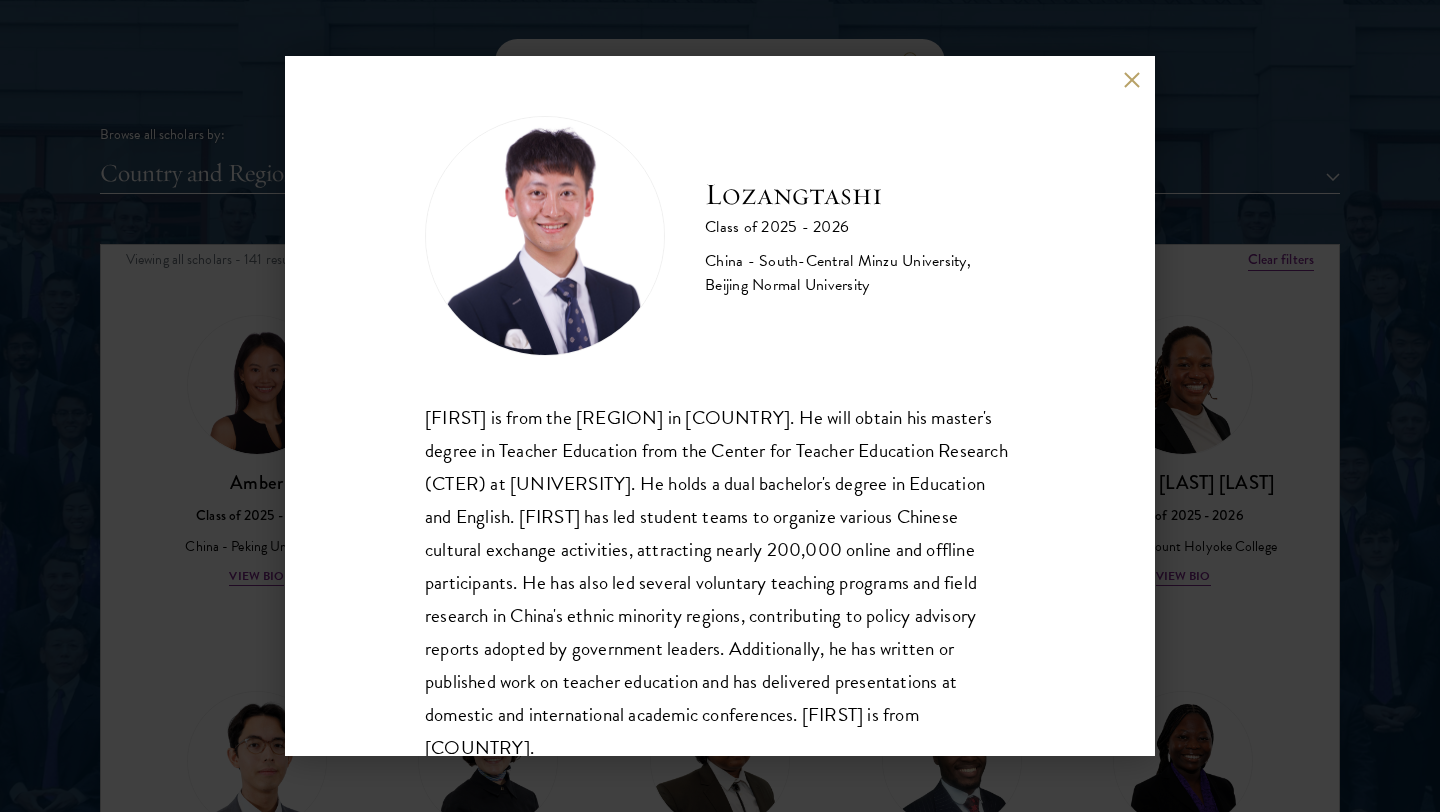 scroll, scrollTop: 68, scrollLeft: 0, axis: vertical 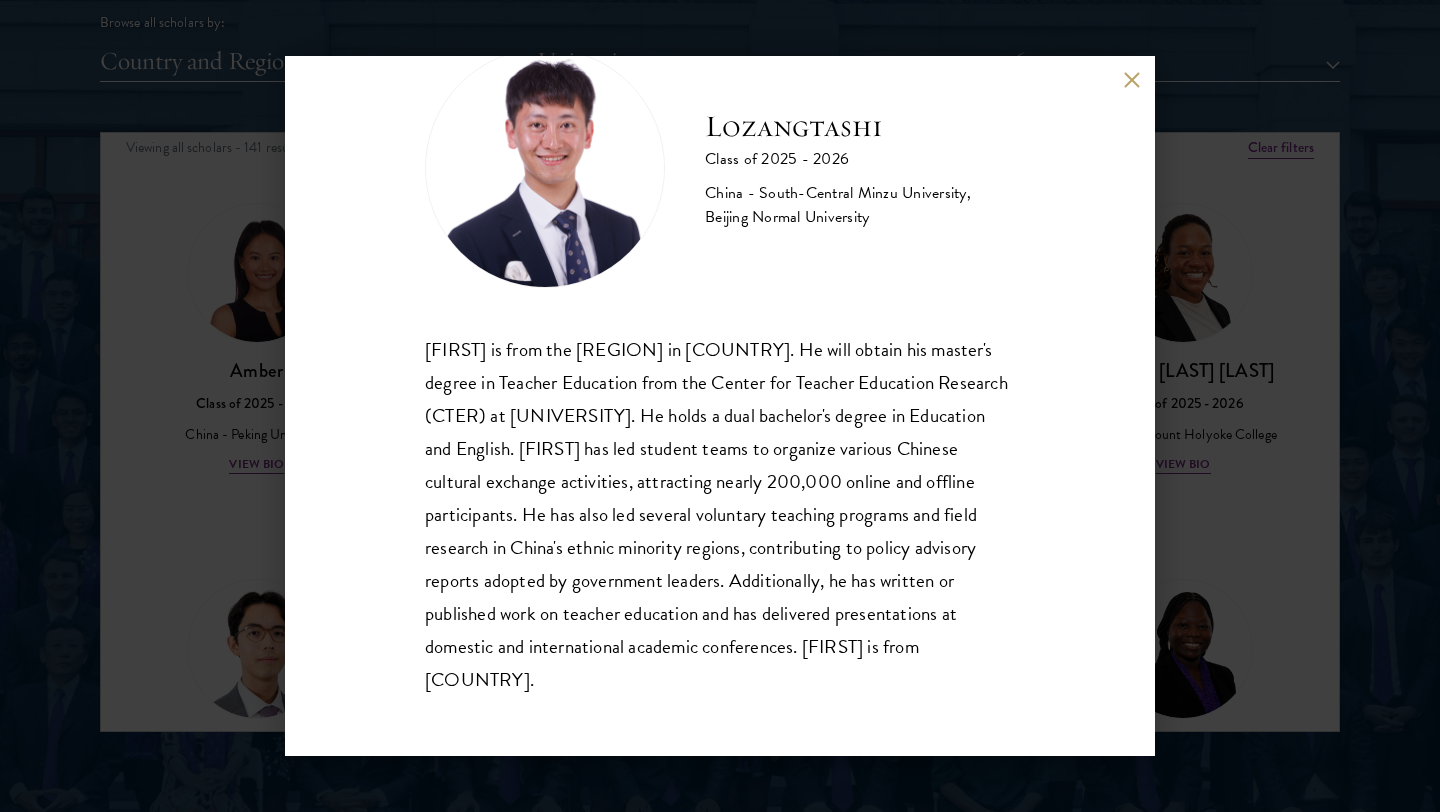 click on "Lozangtashi
Class of 2025 - 2026
China - South-Central Minzu University, Beijing Normal University" at bounding box center (720, 406) 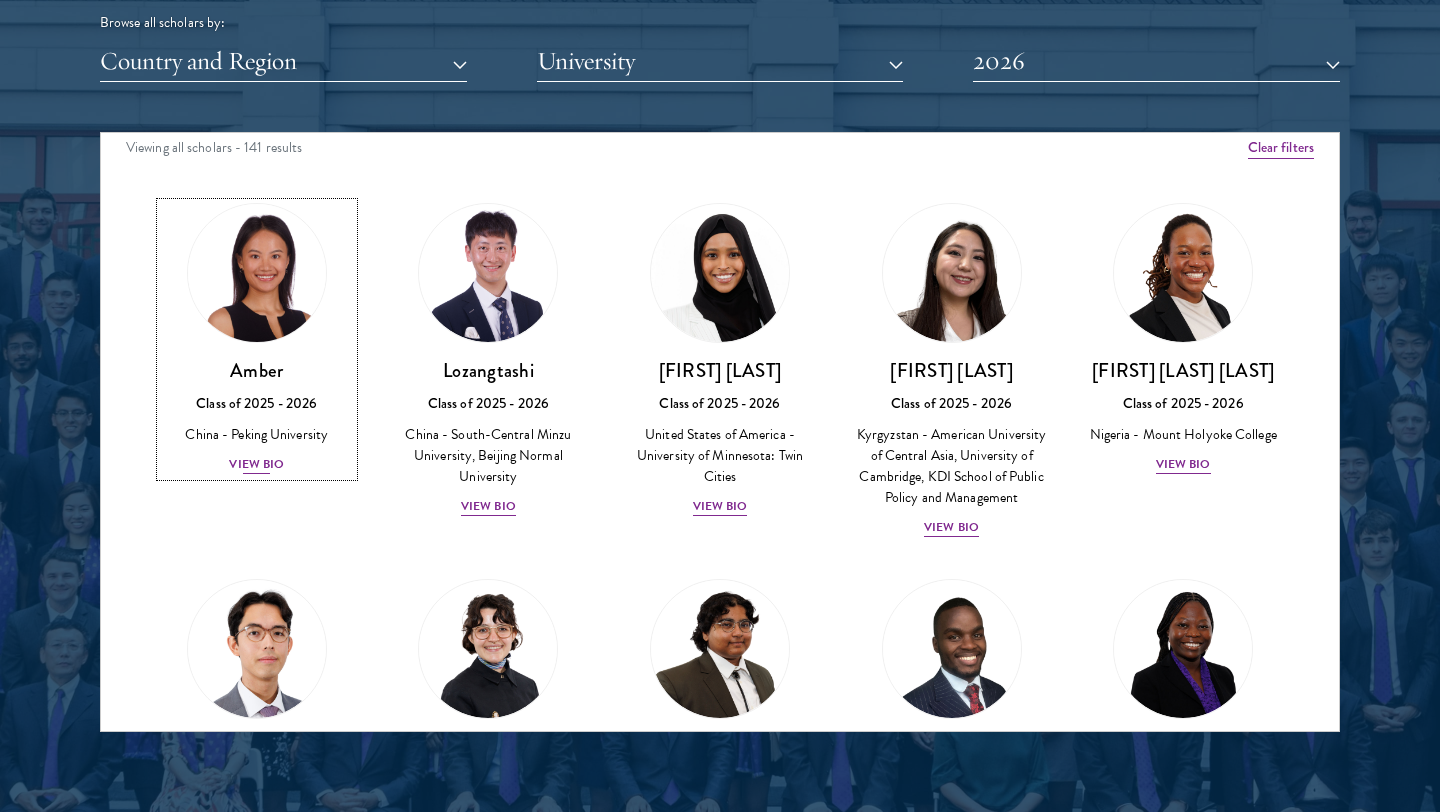 click on "View Bio" at bounding box center [256, 464] 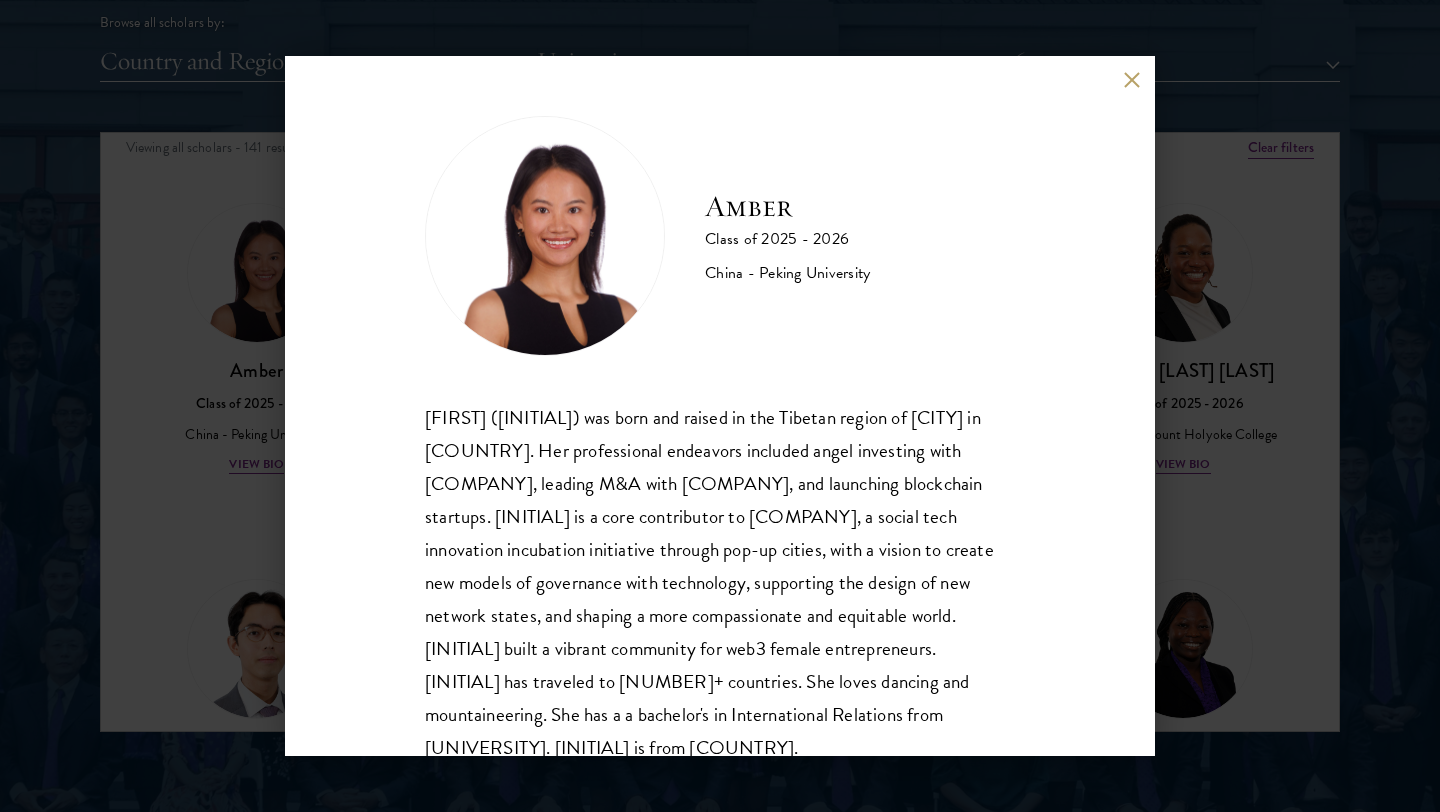 scroll, scrollTop: 35, scrollLeft: 0, axis: vertical 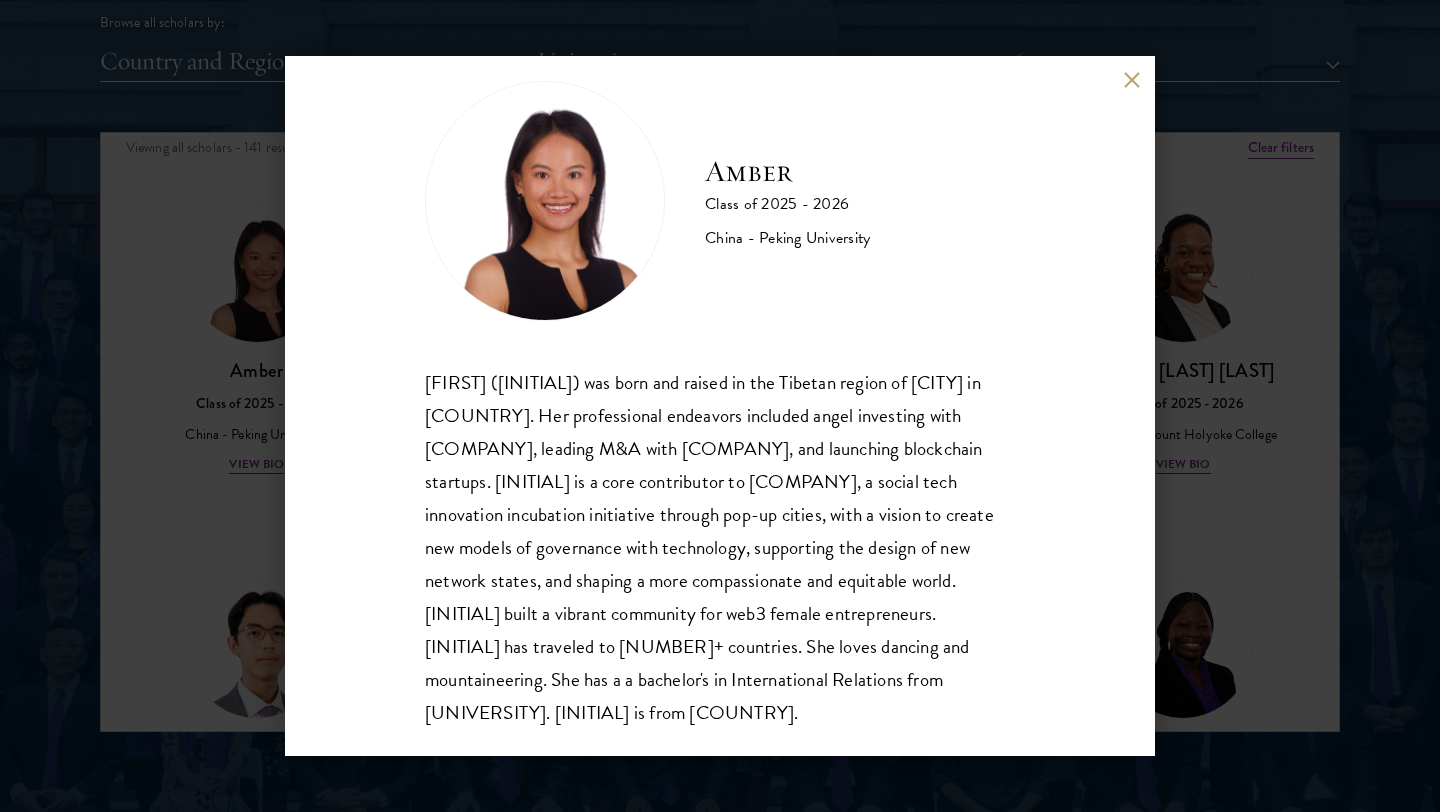 click on "Amber
Class of 2025 - 2026
China - Peking University
Gesangzhuoma (Amber) was born and raised in the Tibetan region of Shangri-La in Yunnan, China. Her professional endeavors included angel investing with Zhenfund, leading M&A with Opay, and launching blockchain startups. Amber is a core contributor to Zuzalu, a social tech innovation incubation initiative through pop-up cities, with a vision to create new models of governance with technology, supporting the design of new network states, and shaping a more compassionate and equitable world. Amber built a vibrant community for web3 female entrepreneurs. Amber has traveled to 50+ countries. She loves dancing and mountaineering. She has a a bachelor's in International Relations from Peking University. Amber is from China." at bounding box center [720, 406] 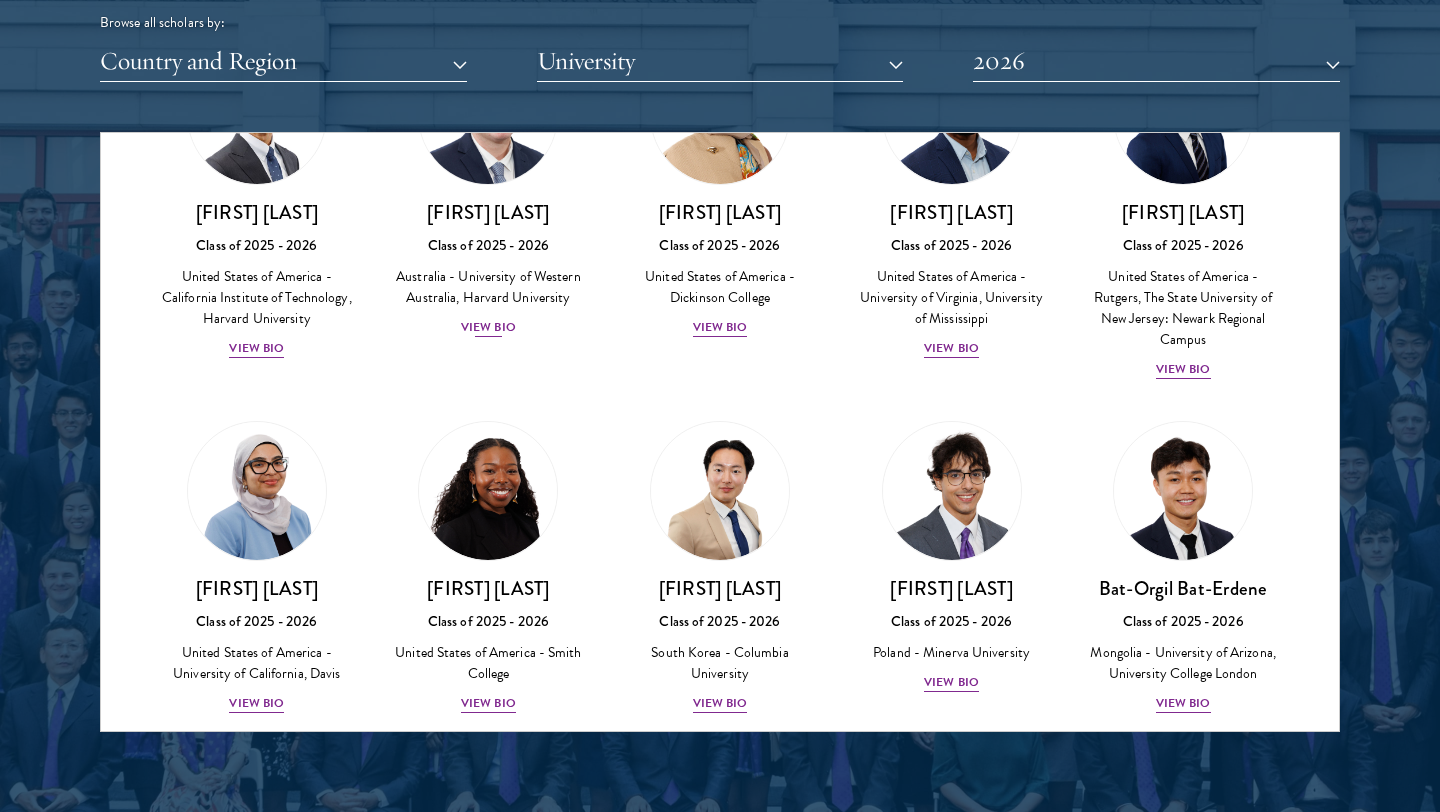scroll, scrollTop: 905, scrollLeft: 0, axis: vertical 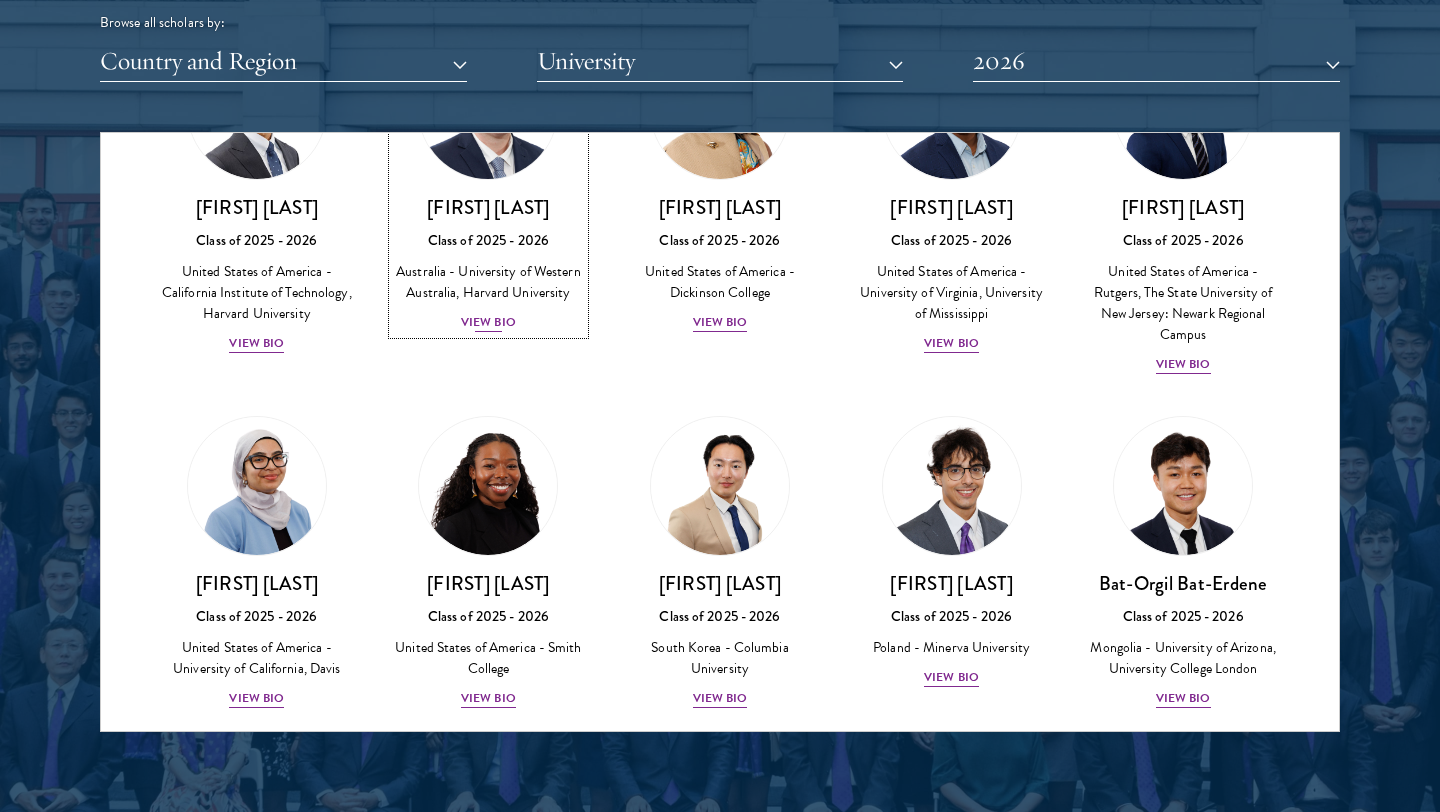 click on "View Bio" at bounding box center (488, 322) 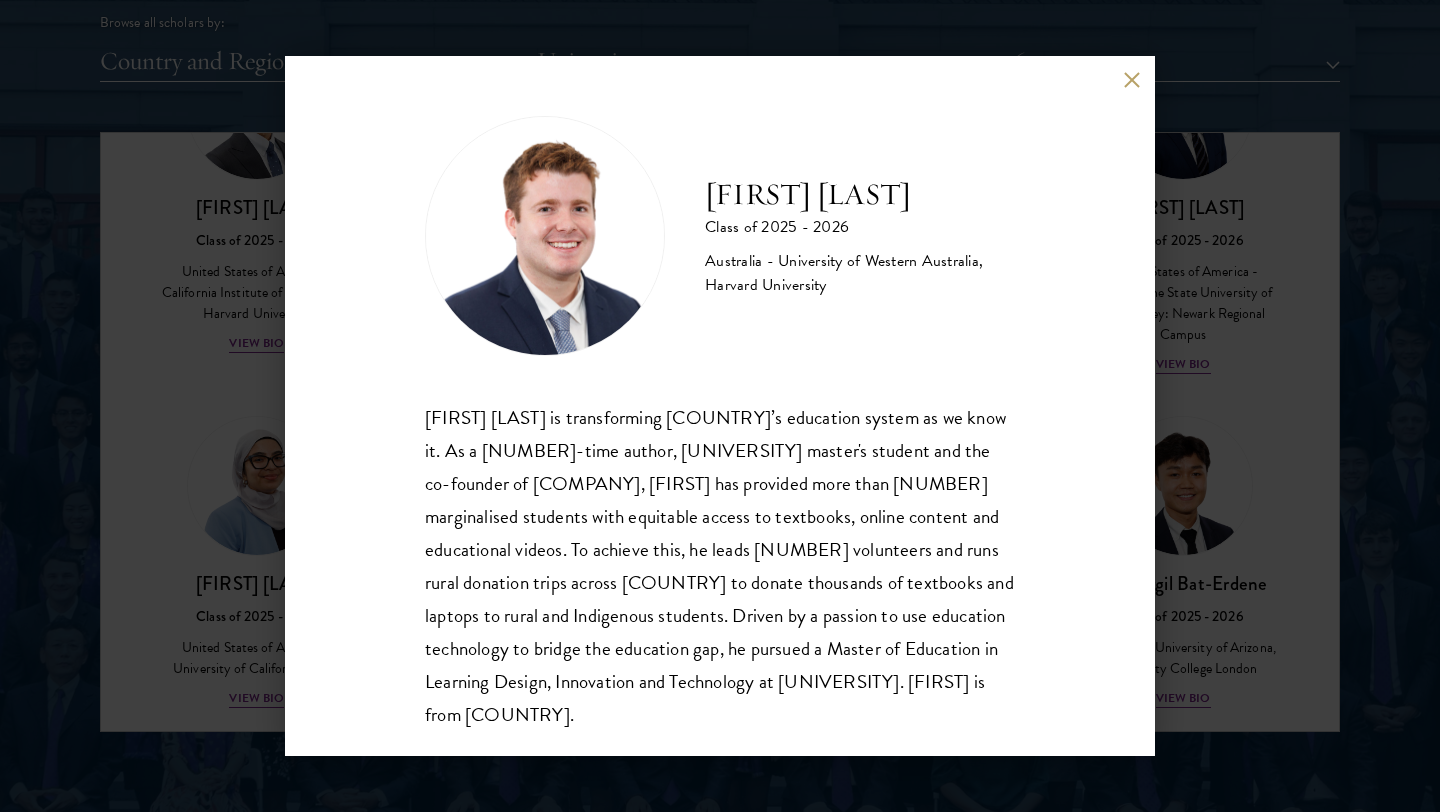 click at bounding box center [1131, 79] 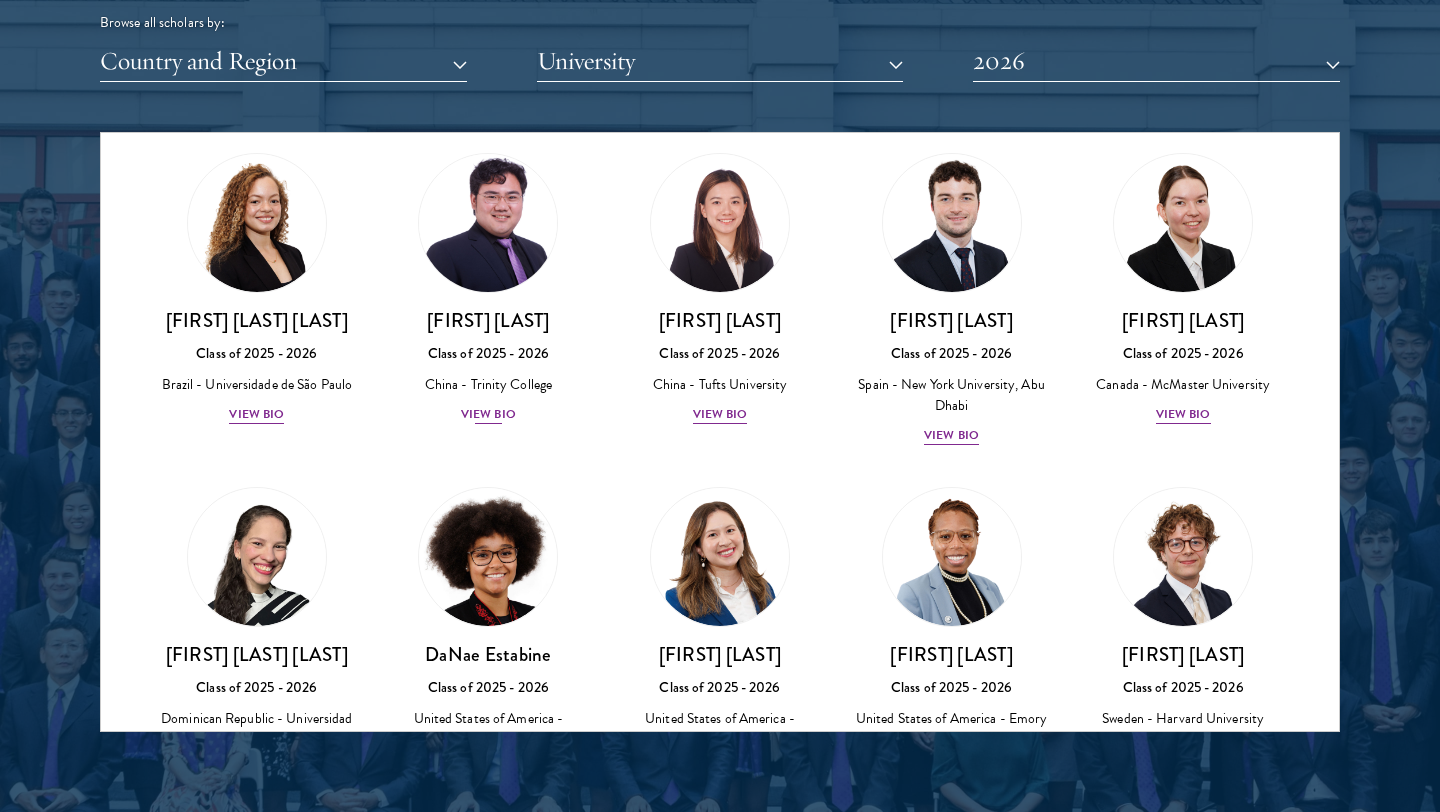 scroll, scrollTop: 2173, scrollLeft: 0, axis: vertical 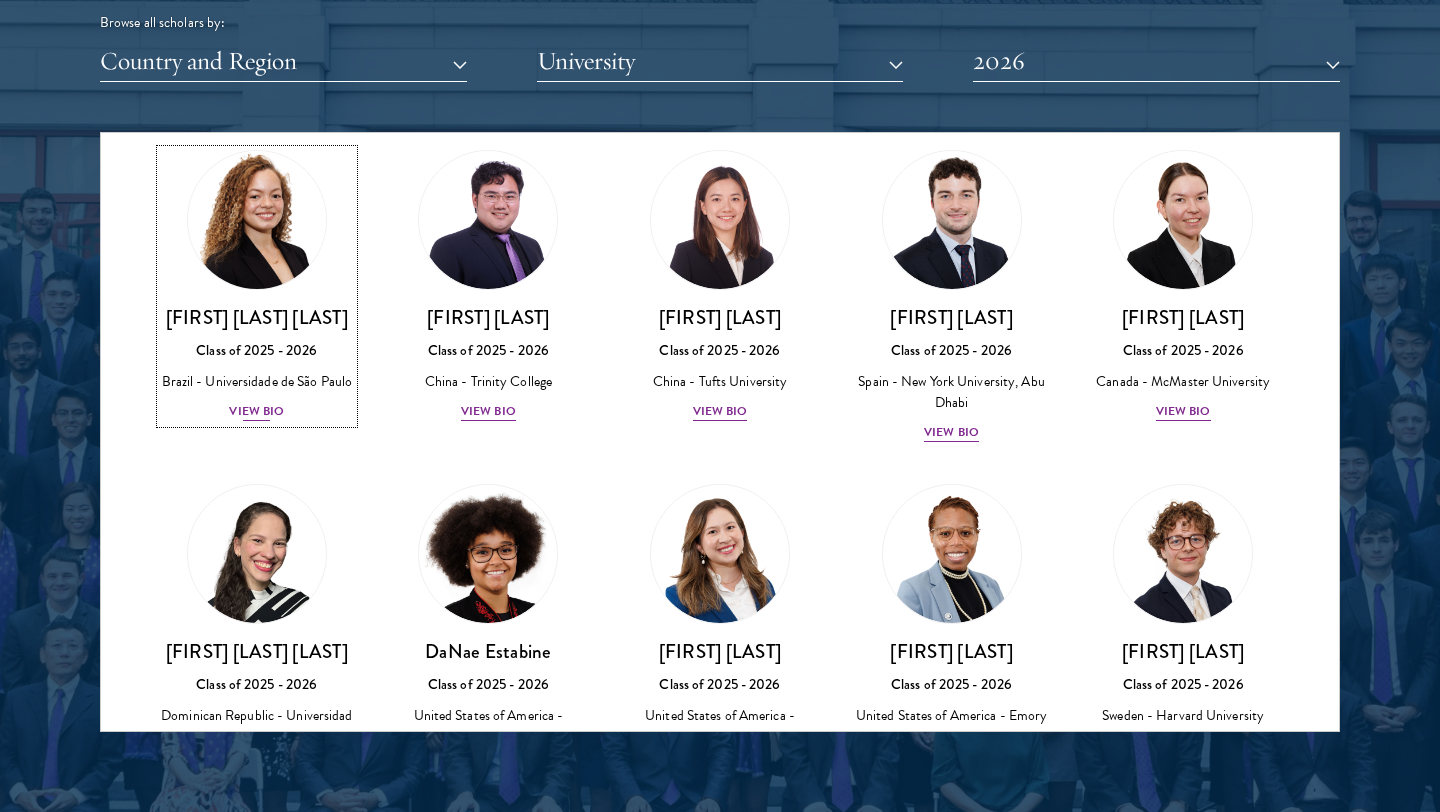 click on "View Bio" at bounding box center [256, 411] 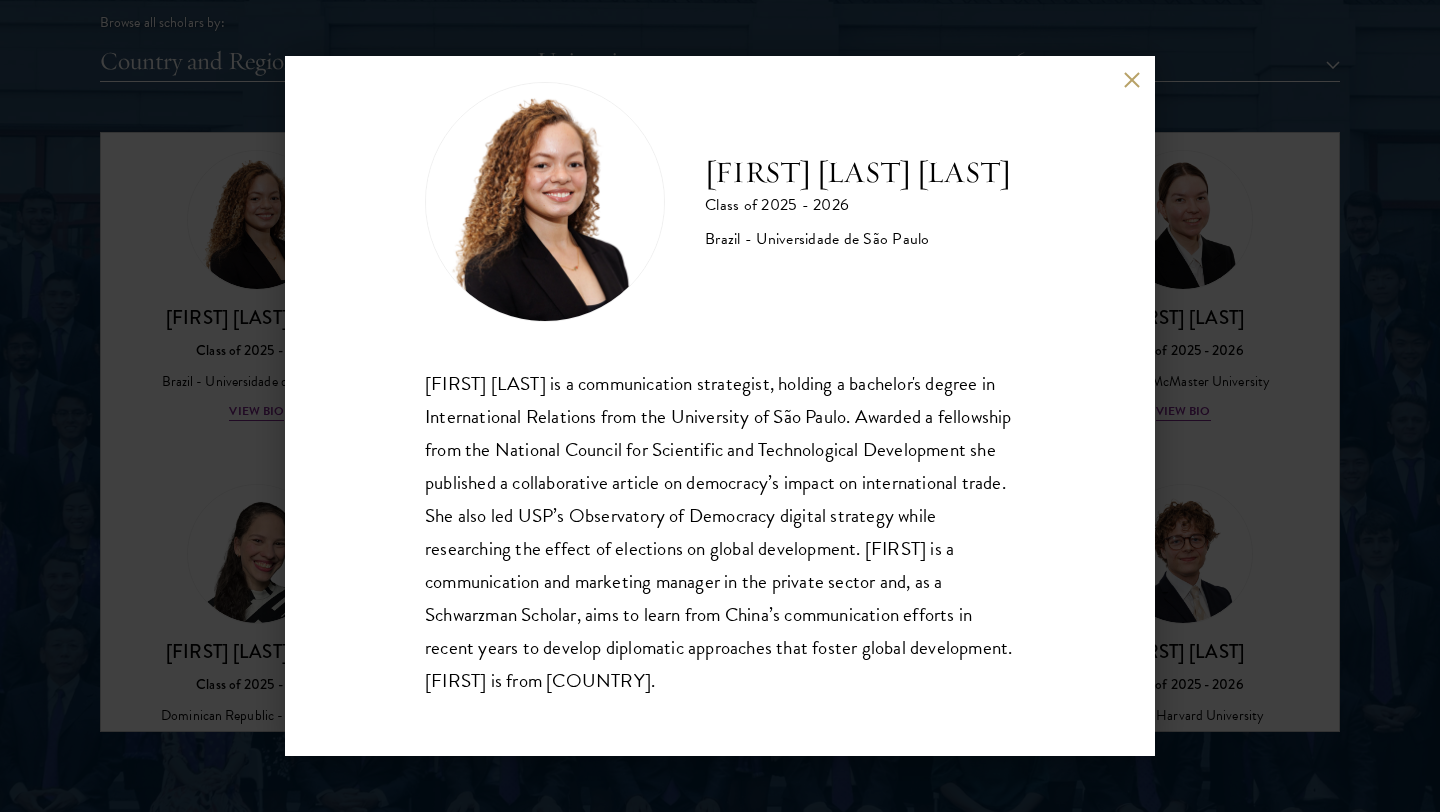 scroll, scrollTop: 35, scrollLeft: 0, axis: vertical 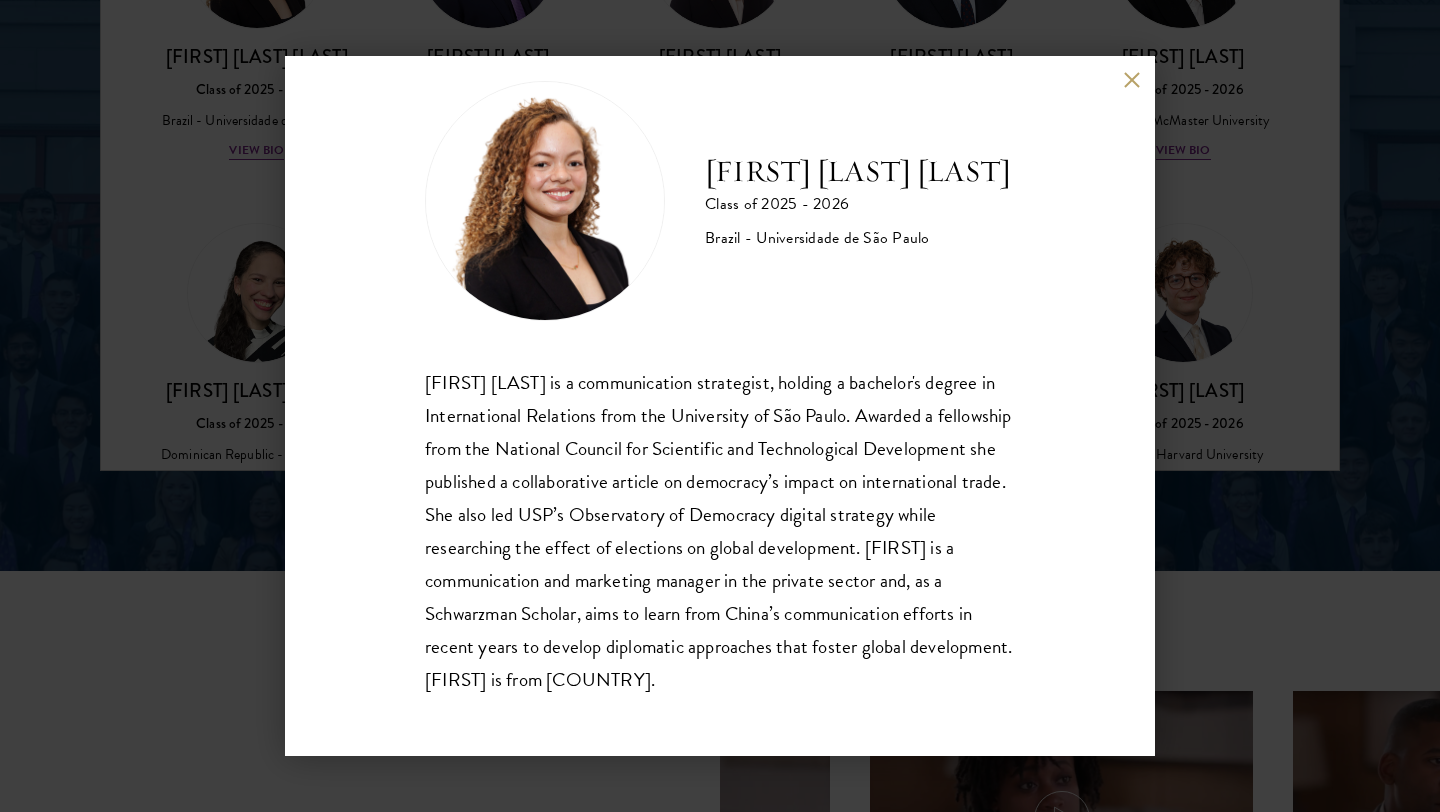 click at bounding box center [1131, 79] 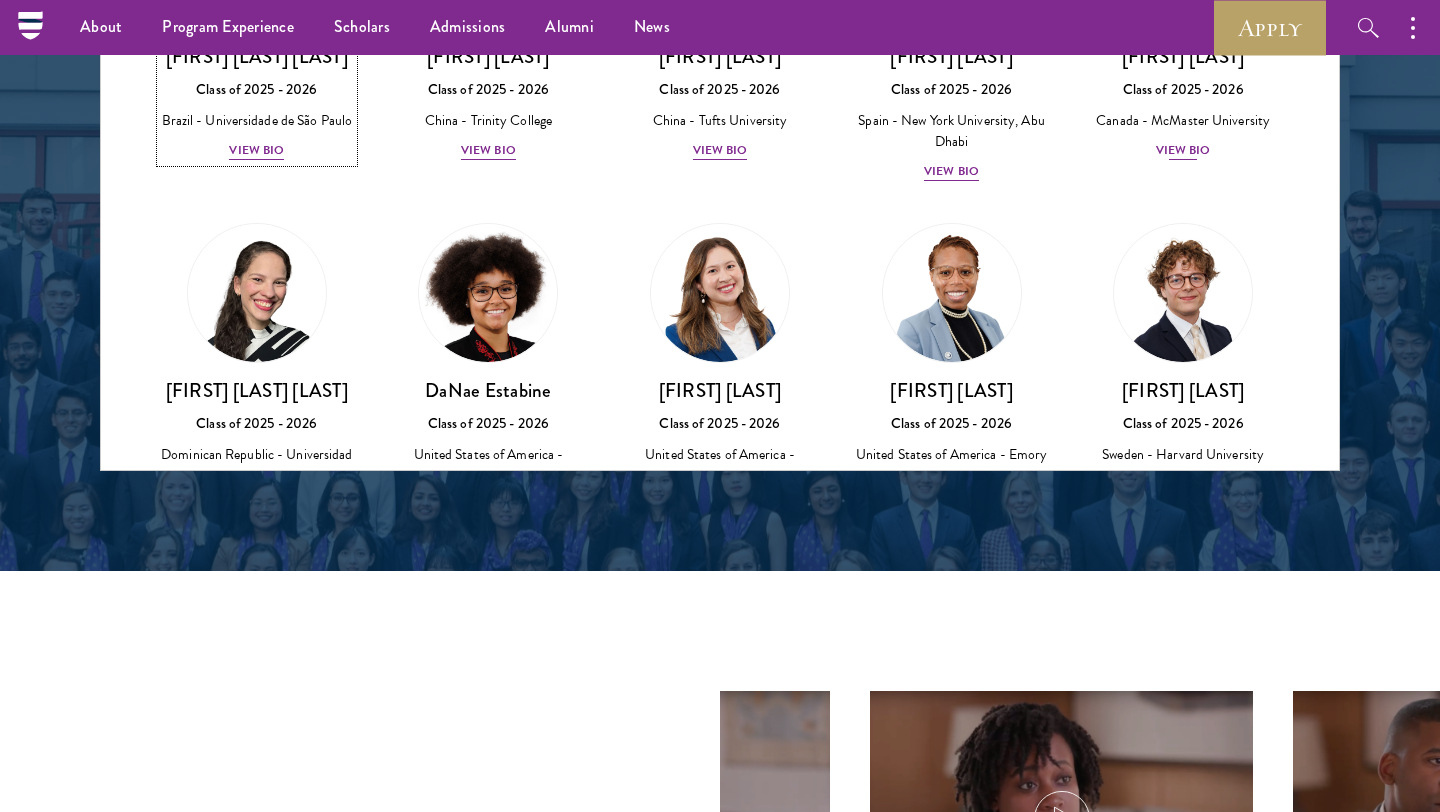 scroll, scrollTop: 2698, scrollLeft: 0, axis: vertical 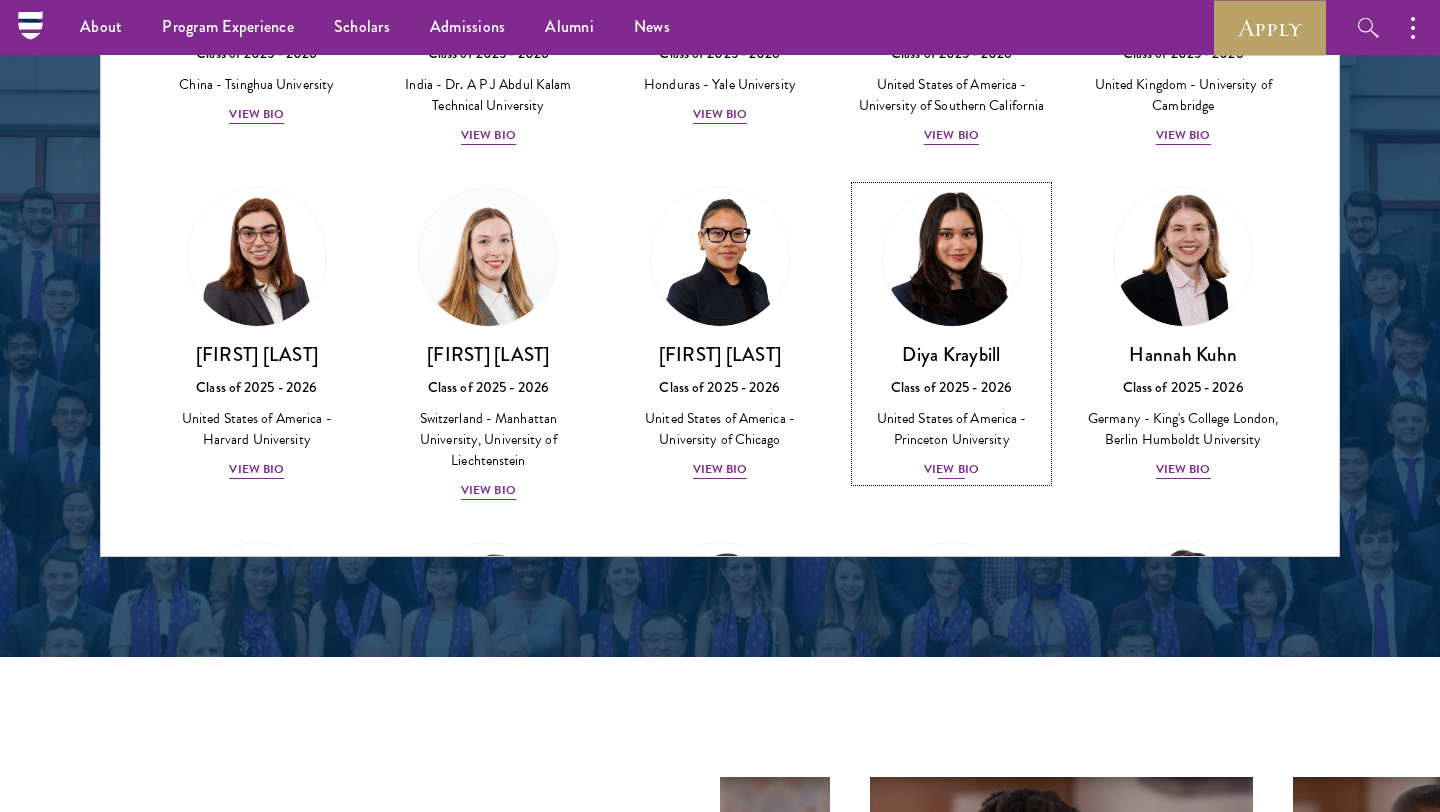 click on "View Bio" at bounding box center (951, 469) 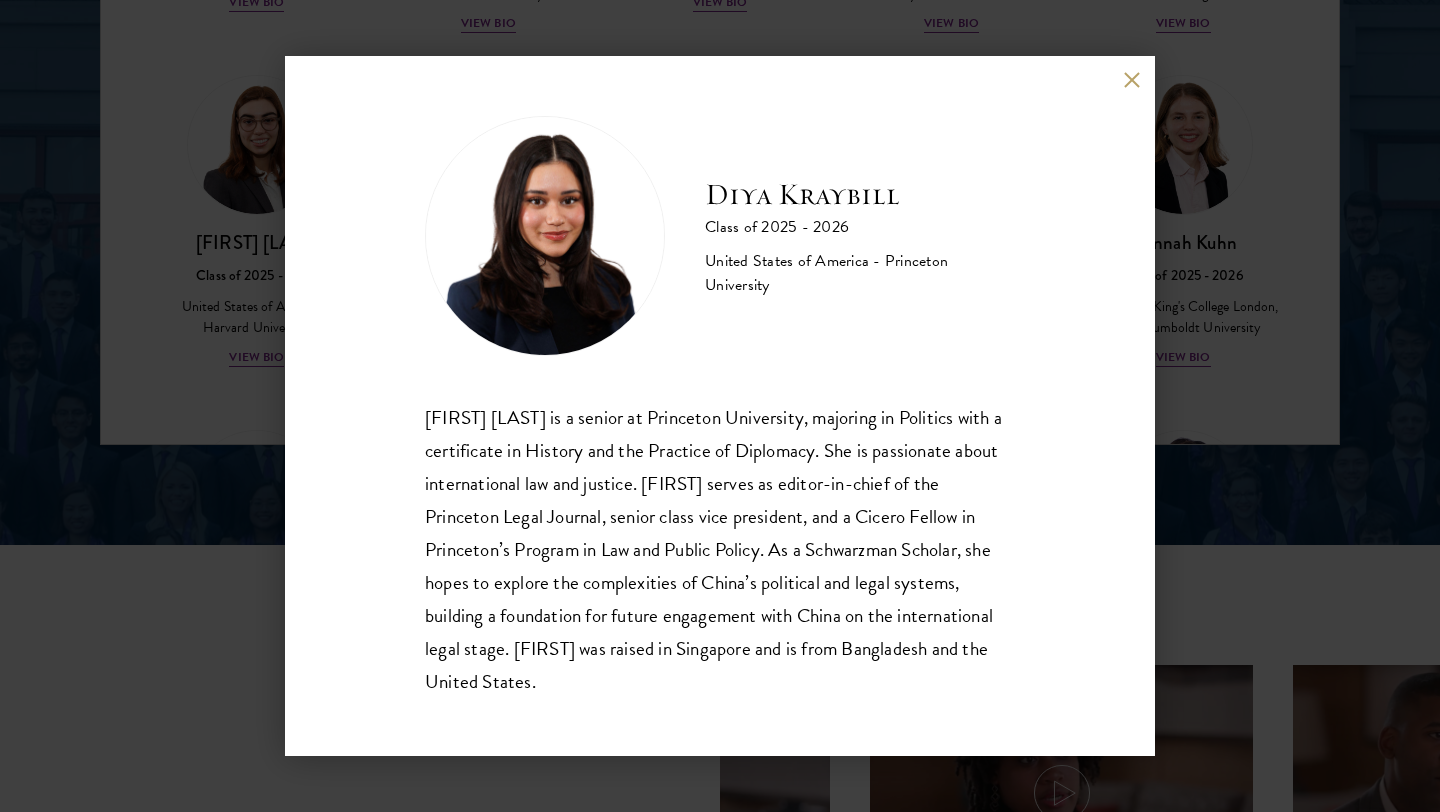 scroll, scrollTop: 2811, scrollLeft: 0, axis: vertical 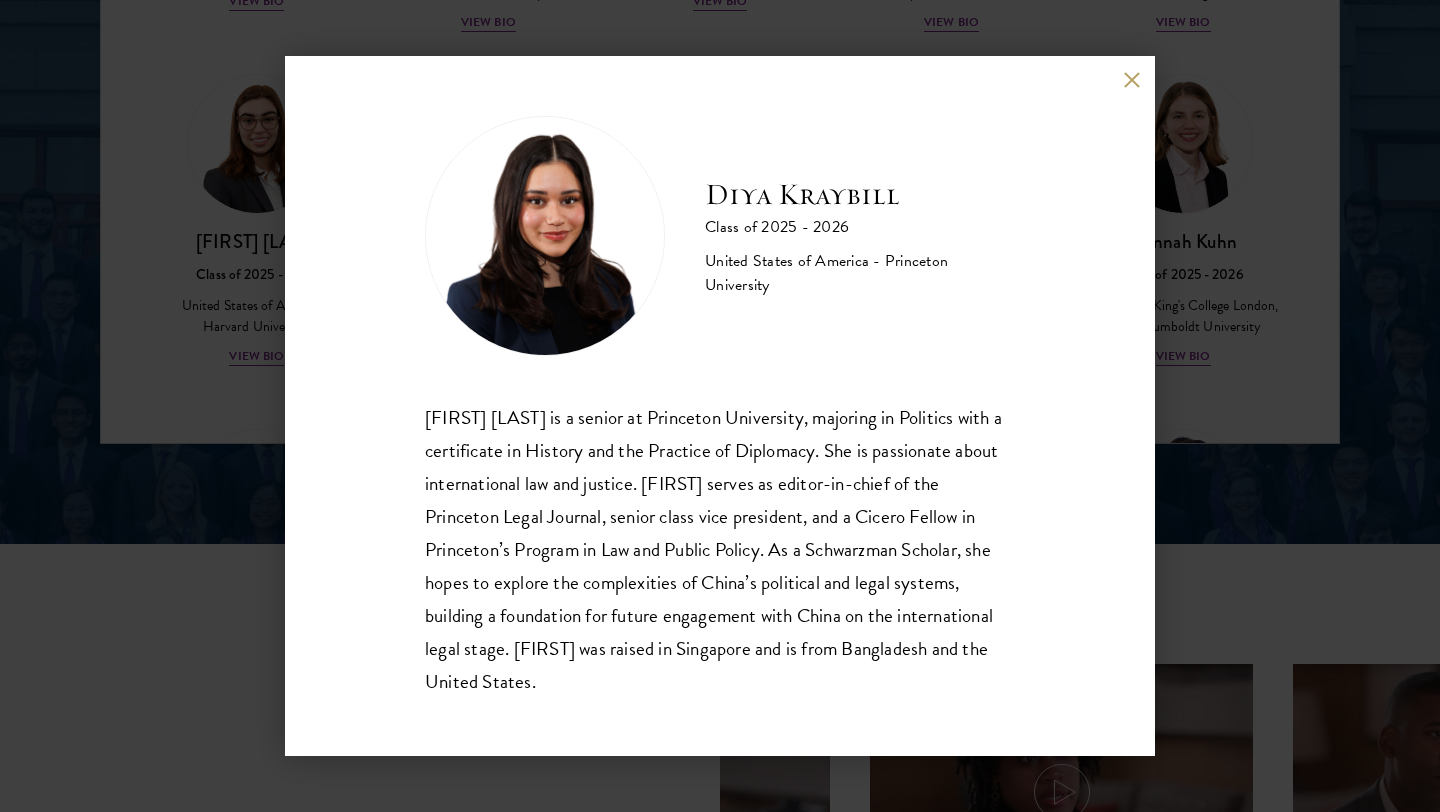 click at bounding box center (1131, 79) 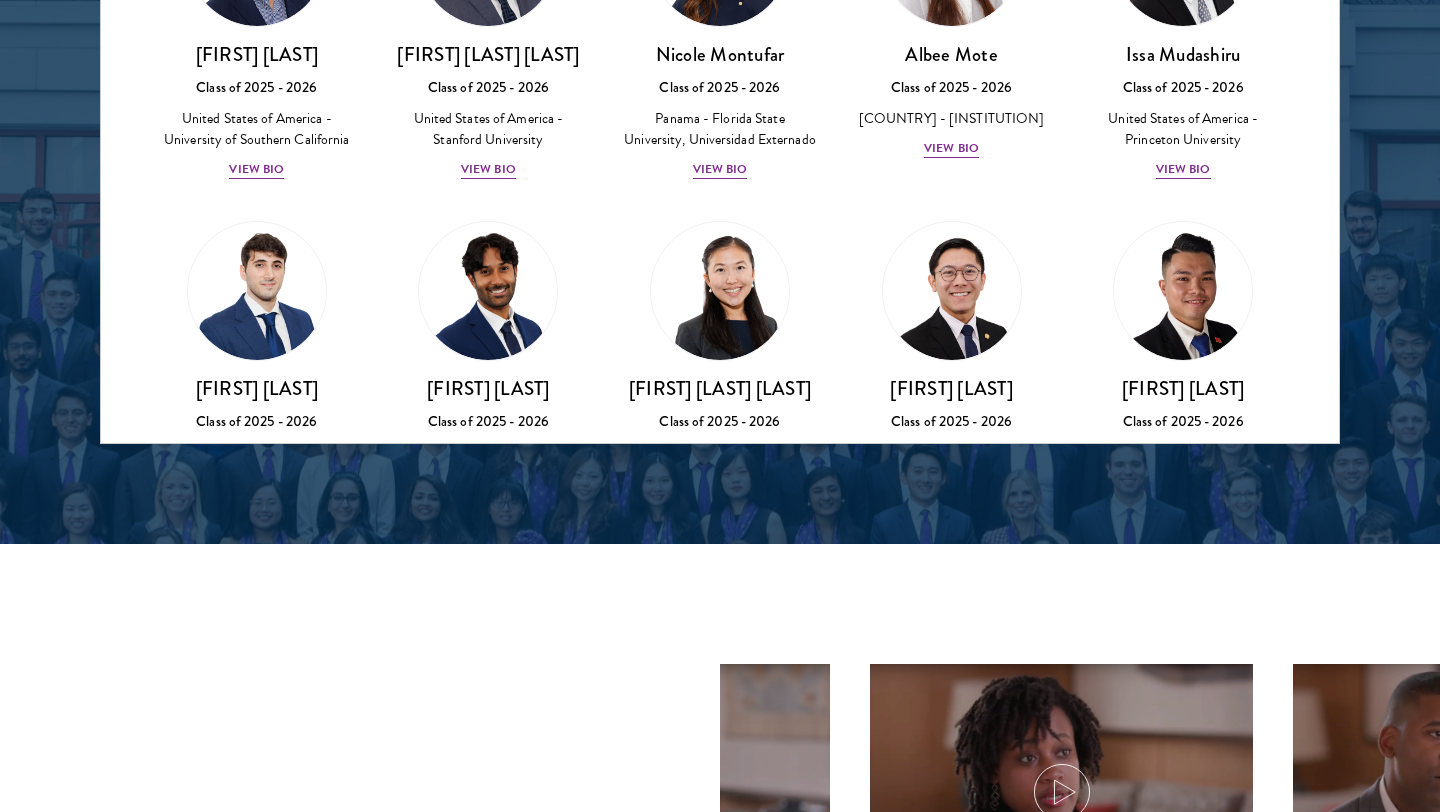 scroll, scrollTop: 6444, scrollLeft: 0, axis: vertical 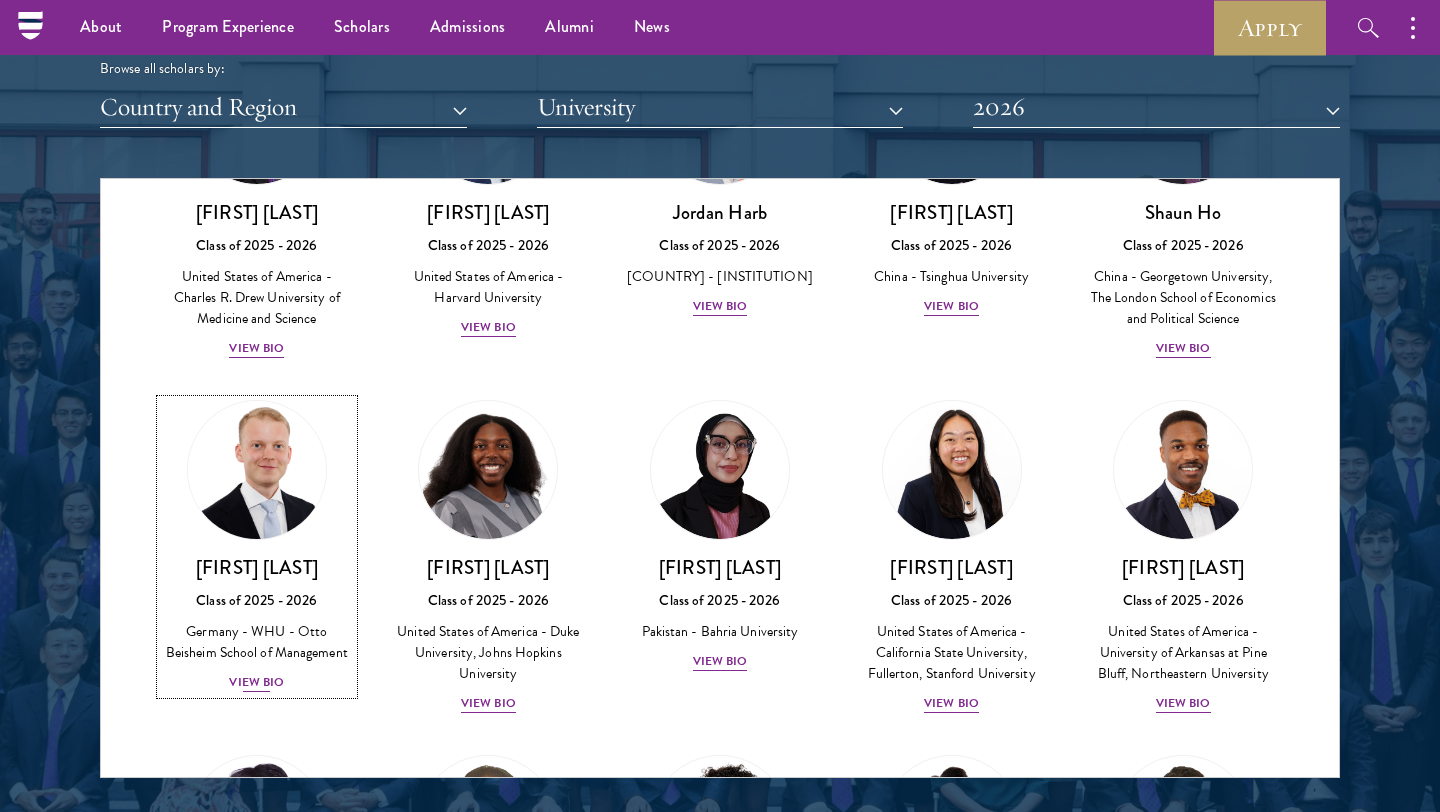 click on "View Bio" at bounding box center [256, 682] 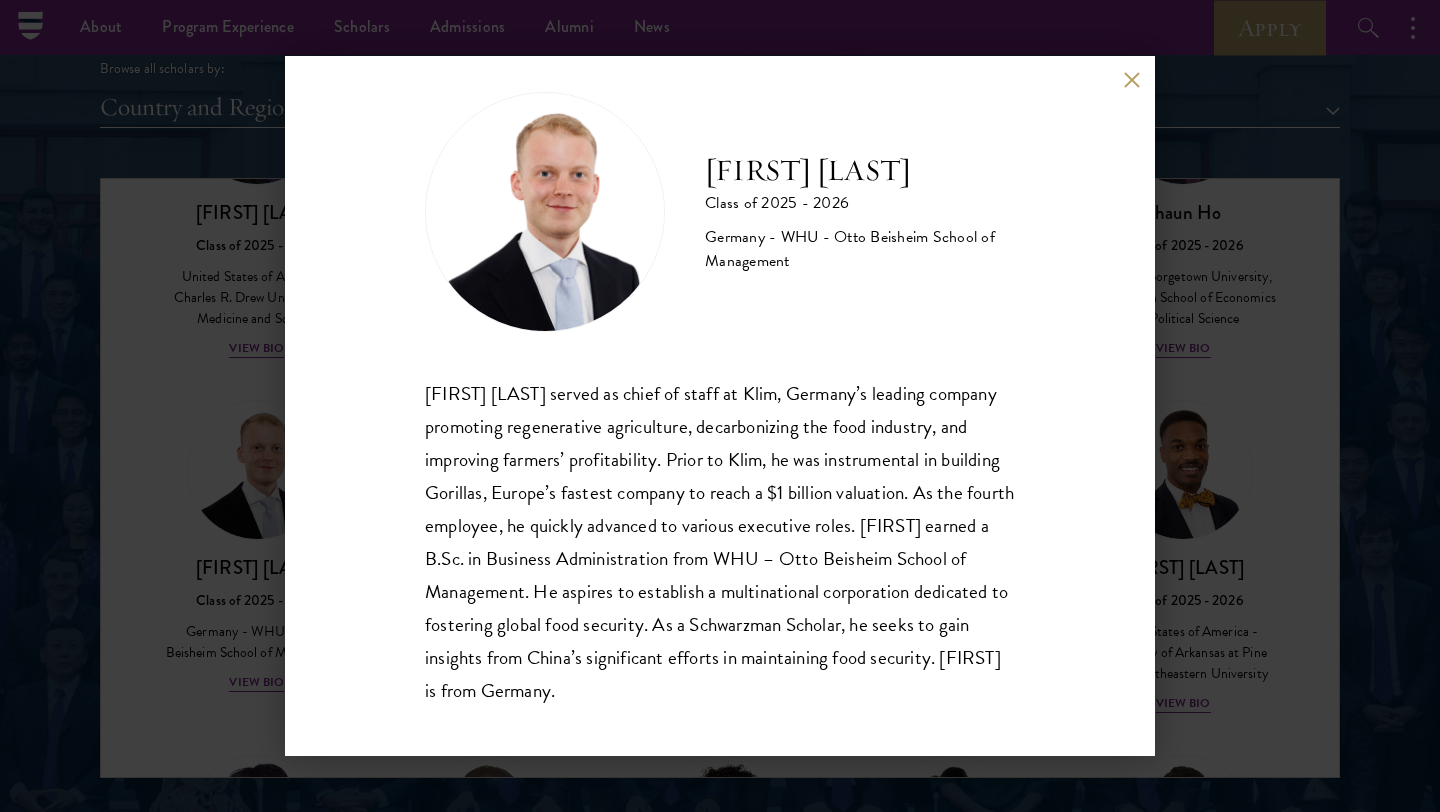 scroll, scrollTop: 35, scrollLeft: 0, axis: vertical 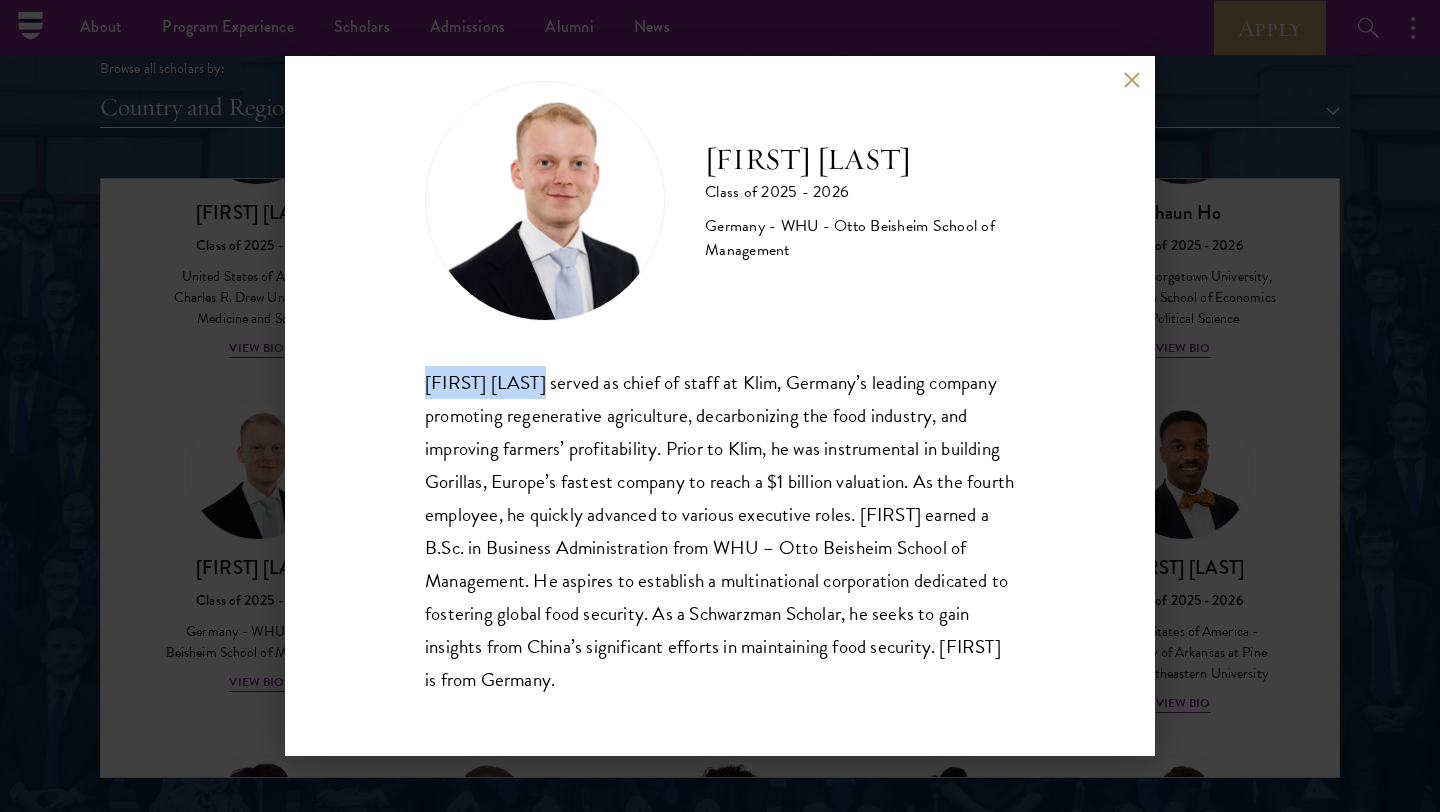 drag, startPoint x: 430, startPoint y: 381, endPoint x: 543, endPoint y: 377, distance: 113.07078 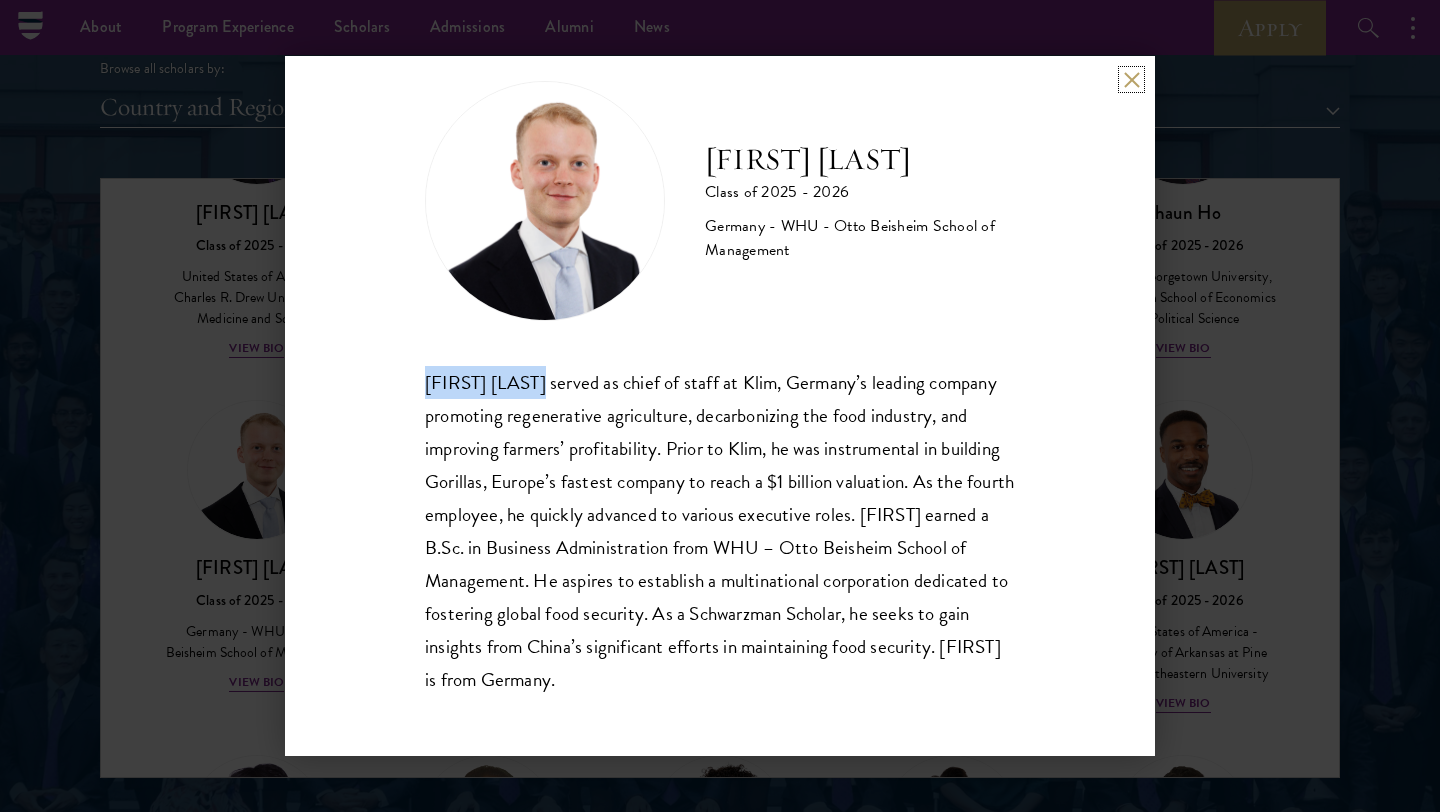click at bounding box center [1131, 79] 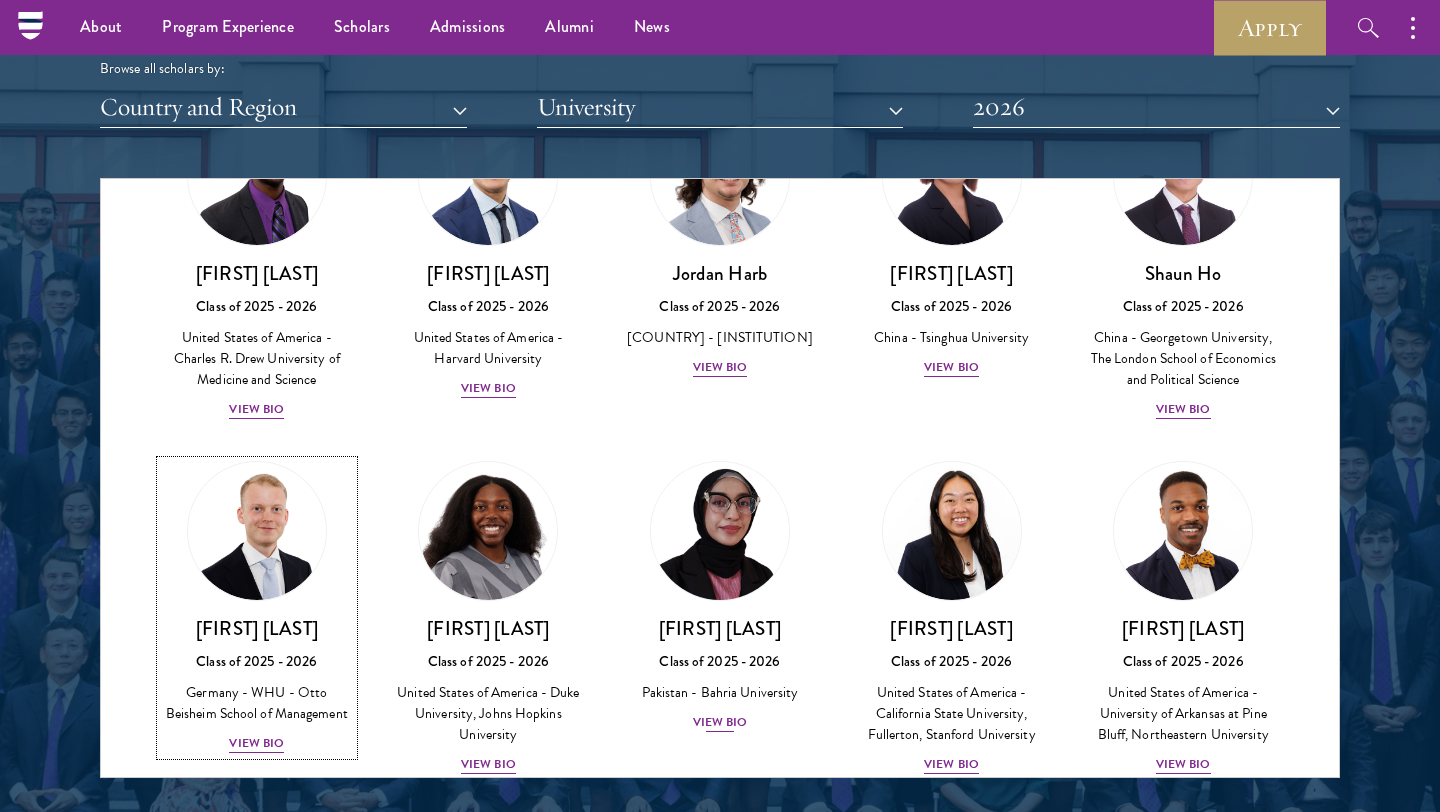scroll, scrollTop: 3461, scrollLeft: 0, axis: vertical 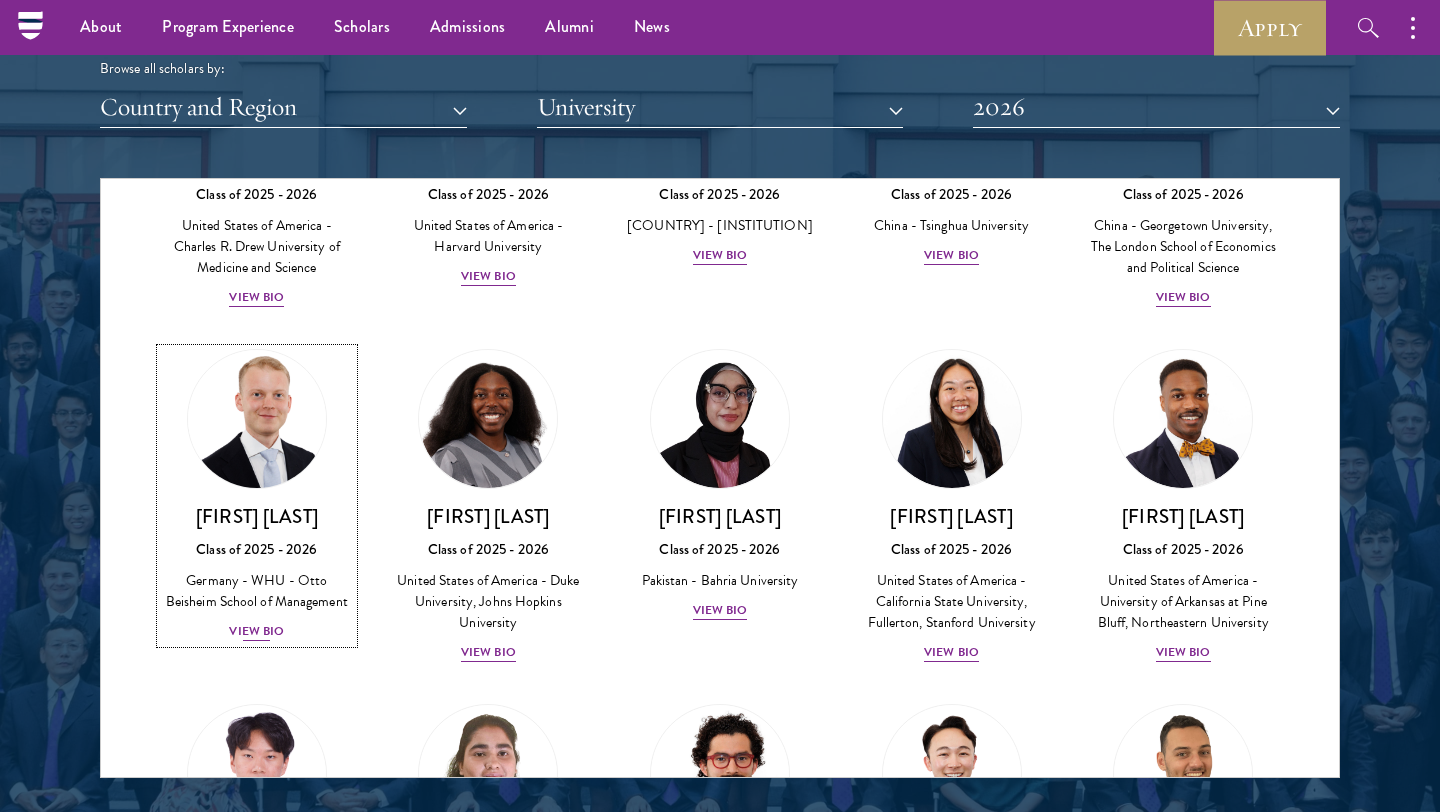 click on "View Bio" at bounding box center [256, 631] 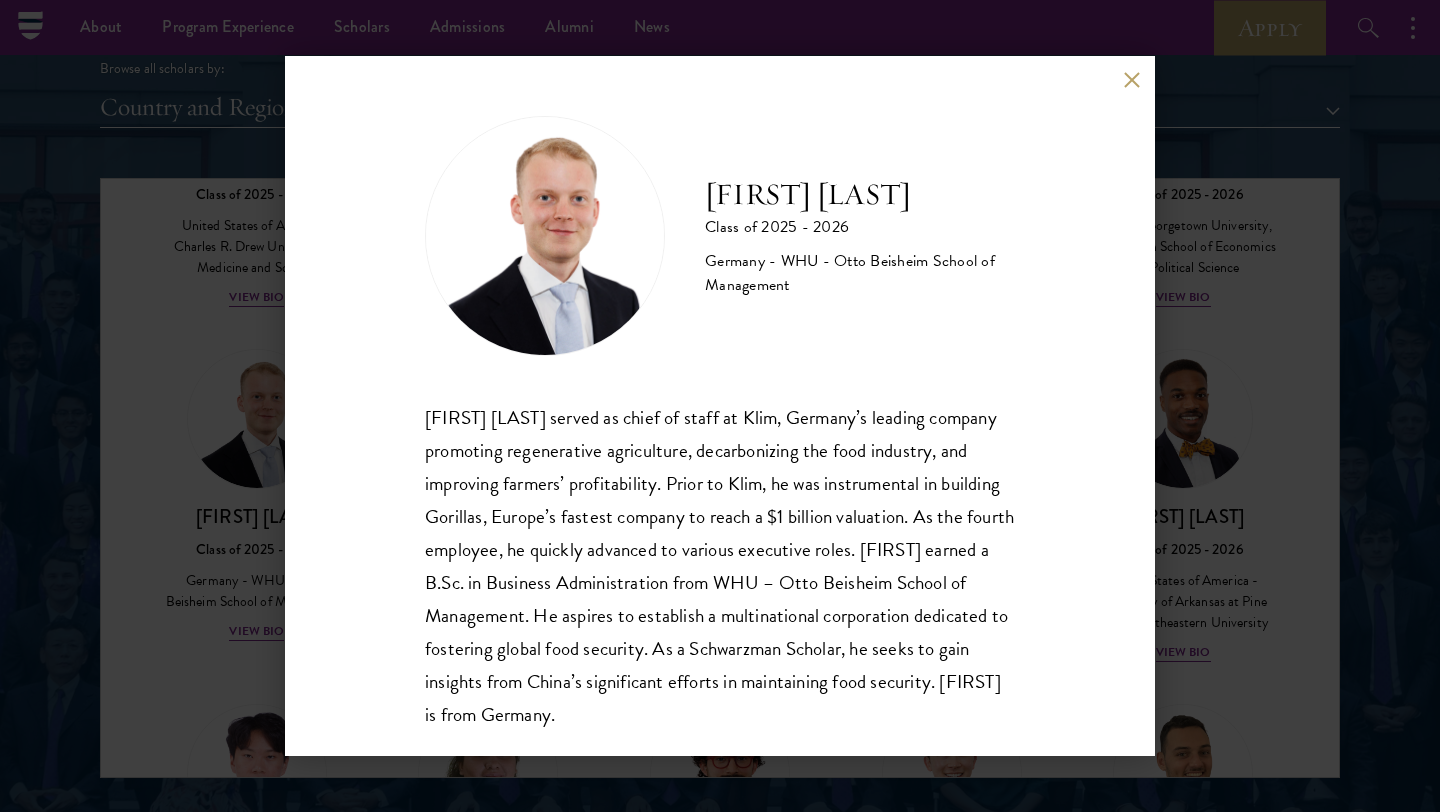 scroll, scrollTop: 35, scrollLeft: 0, axis: vertical 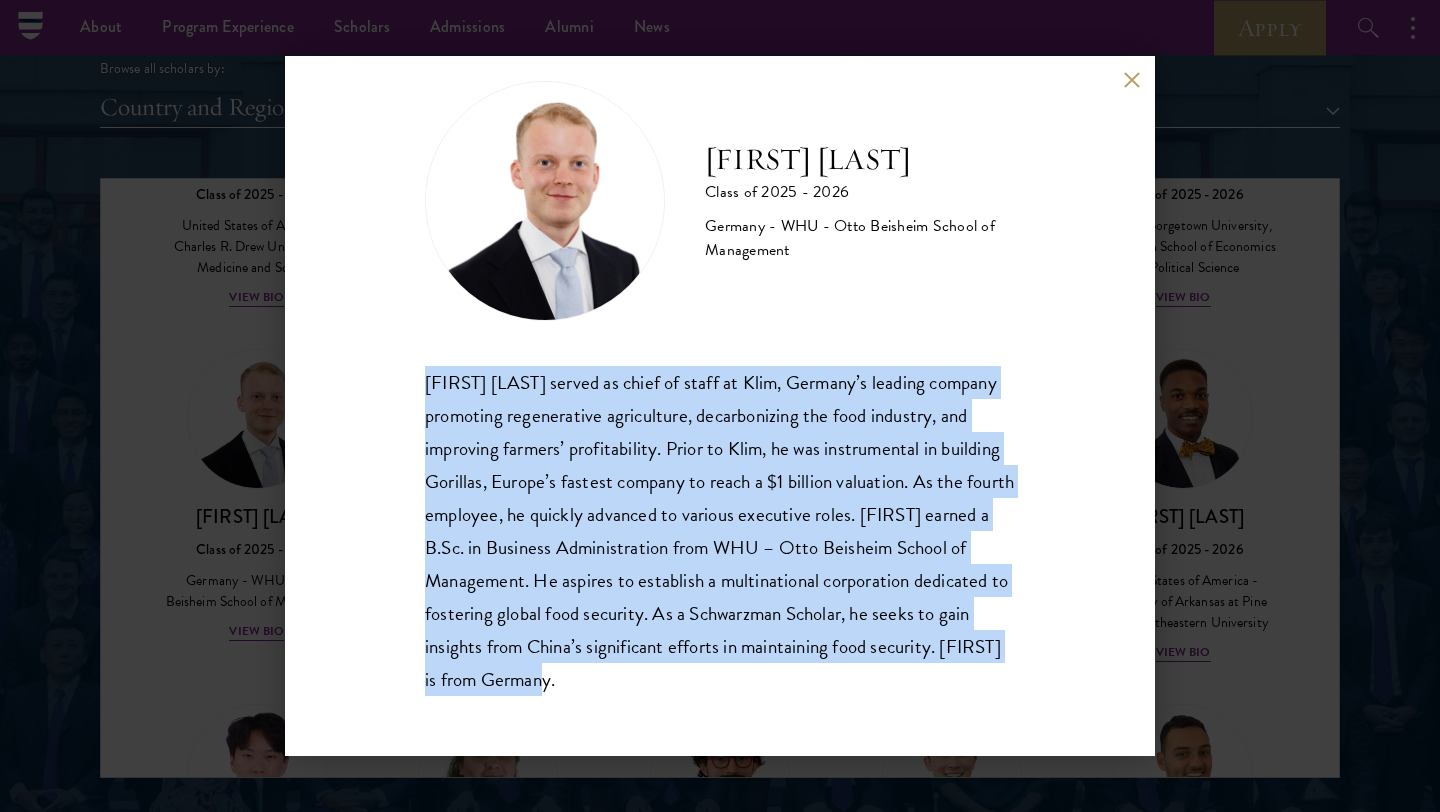 drag, startPoint x: 427, startPoint y: 380, endPoint x: 716, endPoint y: 640, distance: 388.74286 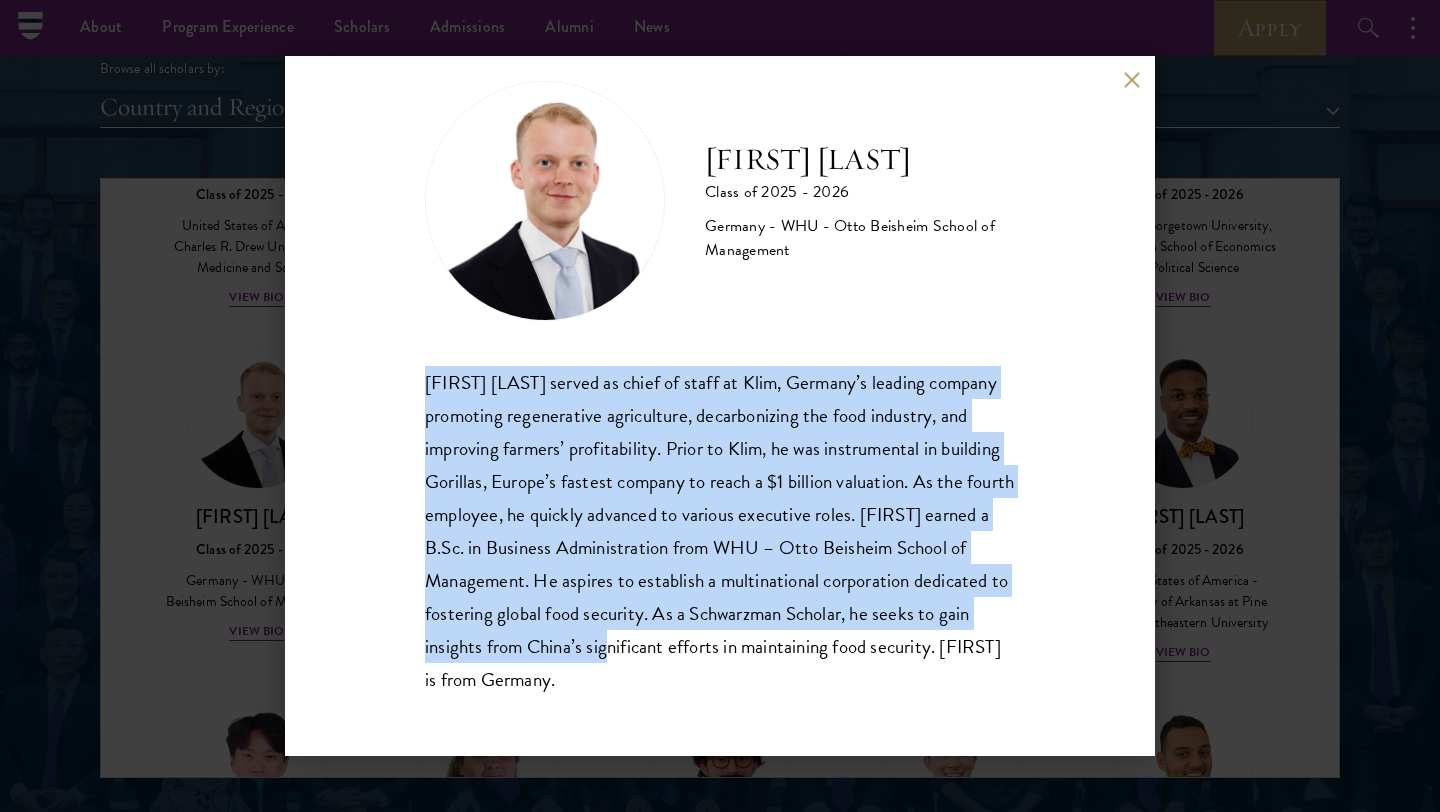 copy on "Moritz Homrich served as chief of staff at Klim, Germany’s leading company promoting regenerative agriculture, decarbonizing the food industry, and improving farmers’ profitability. Prior to Klim, he was instrumental in building Gorillas, Europe’s fastest company to reach a $1 billion valuation. As the fourth employee, he quickly advanced to various executive roles. Moritz earned a B.Sc. in Business Administration from WHU – Otto Beisheim School of Management. He aspires to establish a multinational corporation dedicated to fostering global food security. As a Schwarzman Scholar, he seeks to gain insights from China’s sign" 